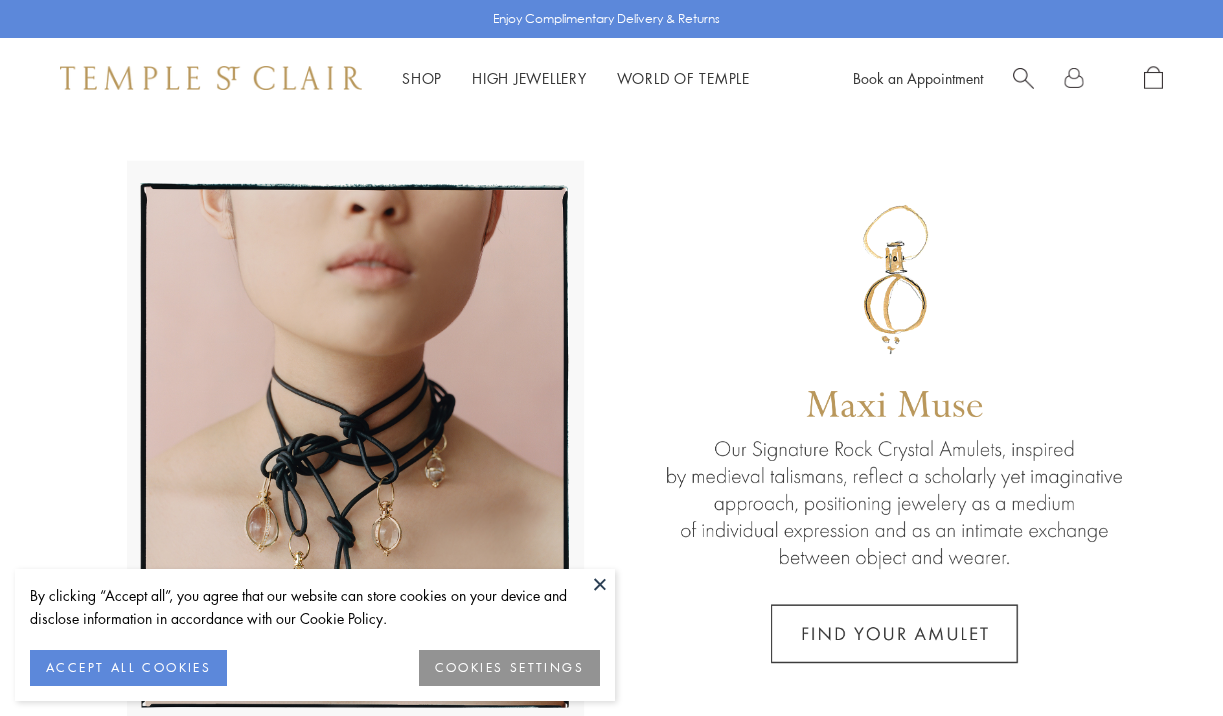 scroll, scrollTop: 0, scrollLeft: 0, axis: both 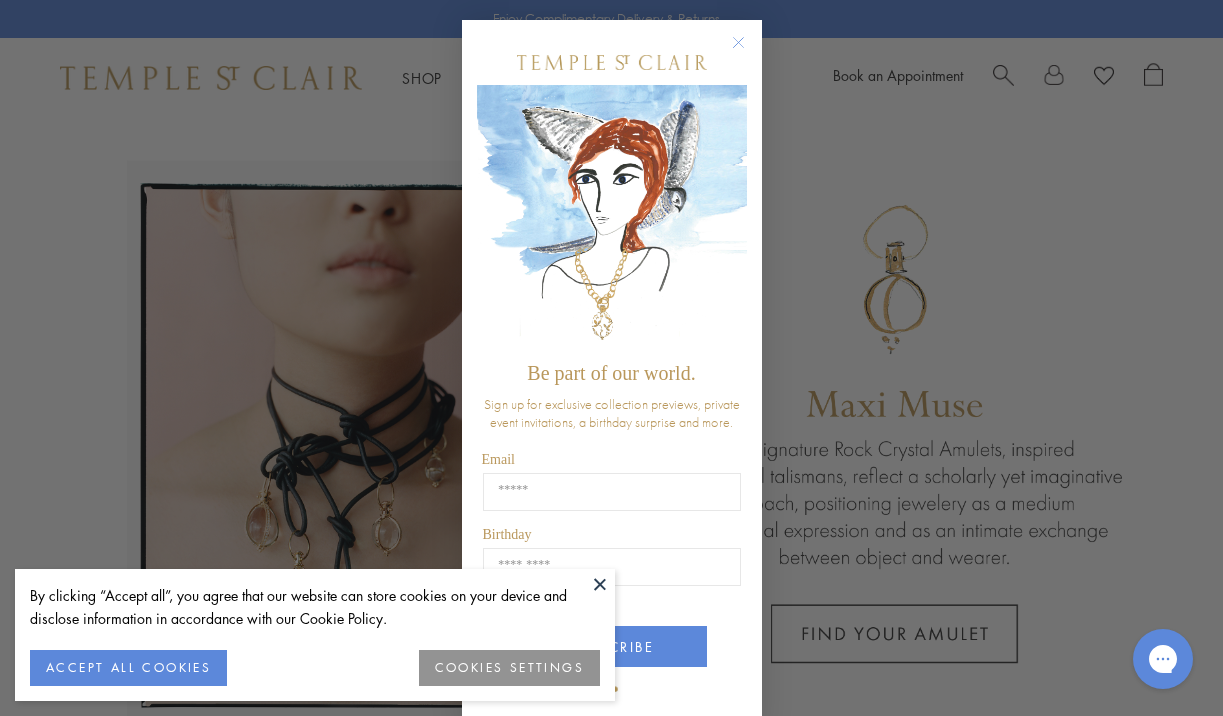 click 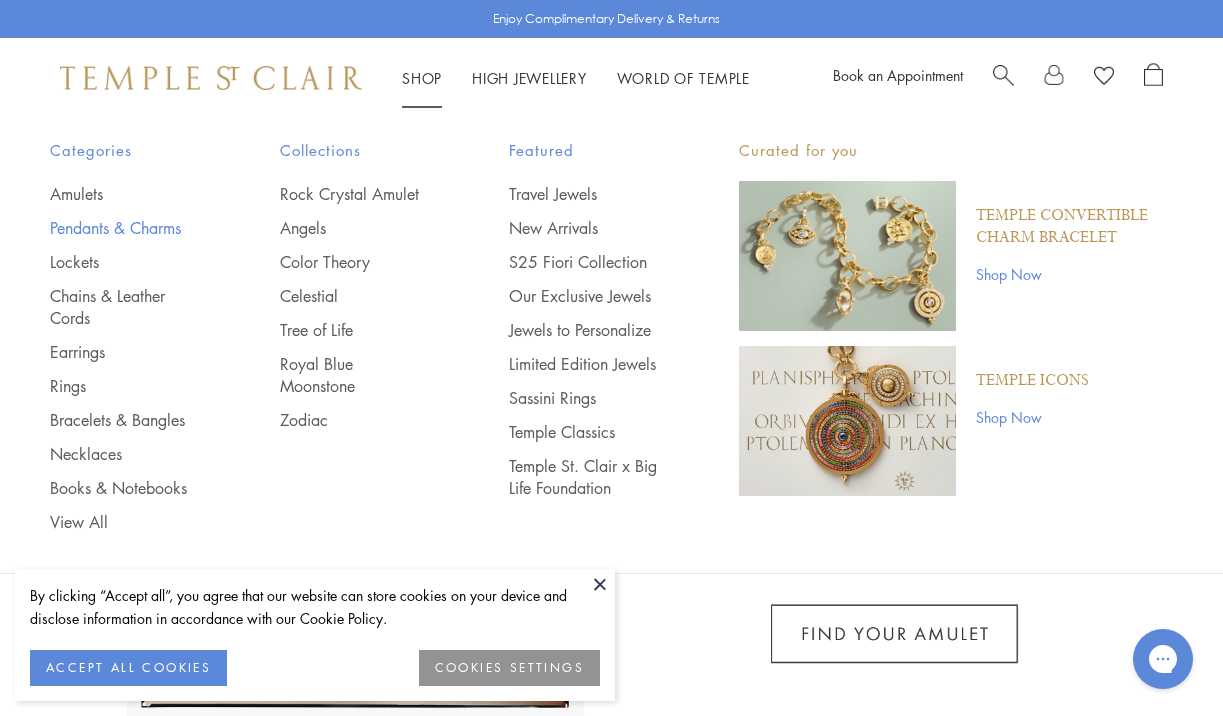 click on "Pendants & Charms" at bounding box center (125, 228) 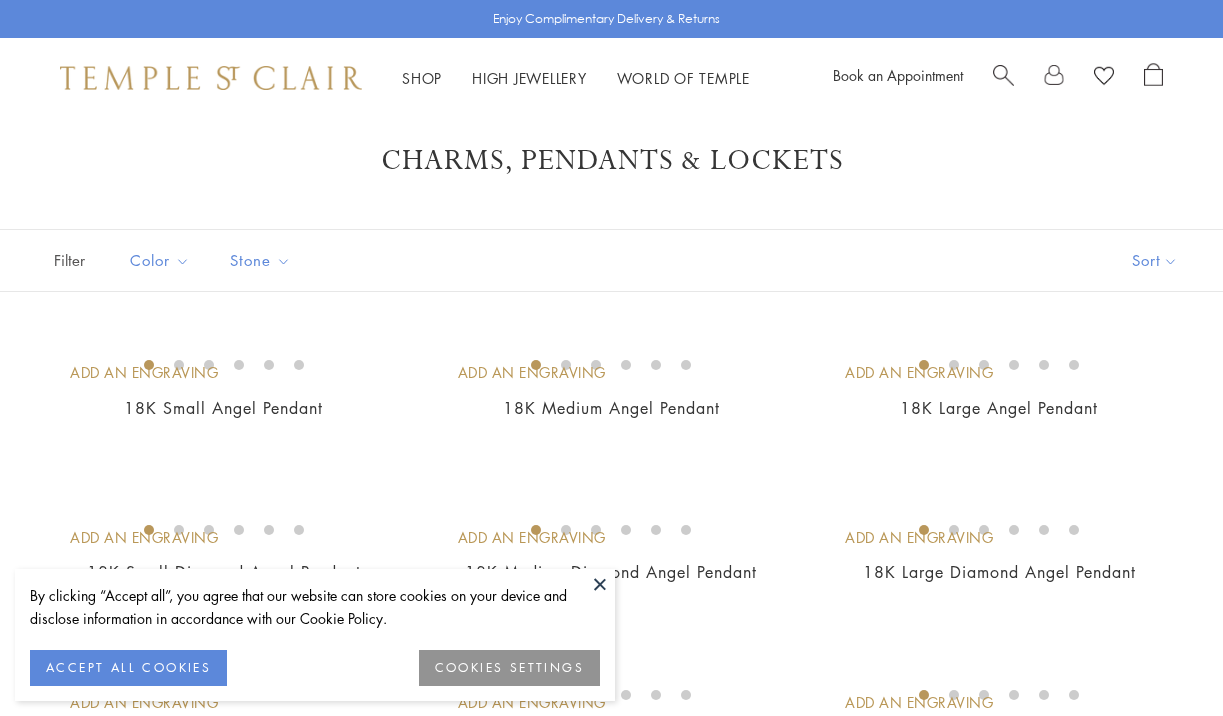 scroll, scrollTop: 285, scrollLeft: 0, axis: vertical 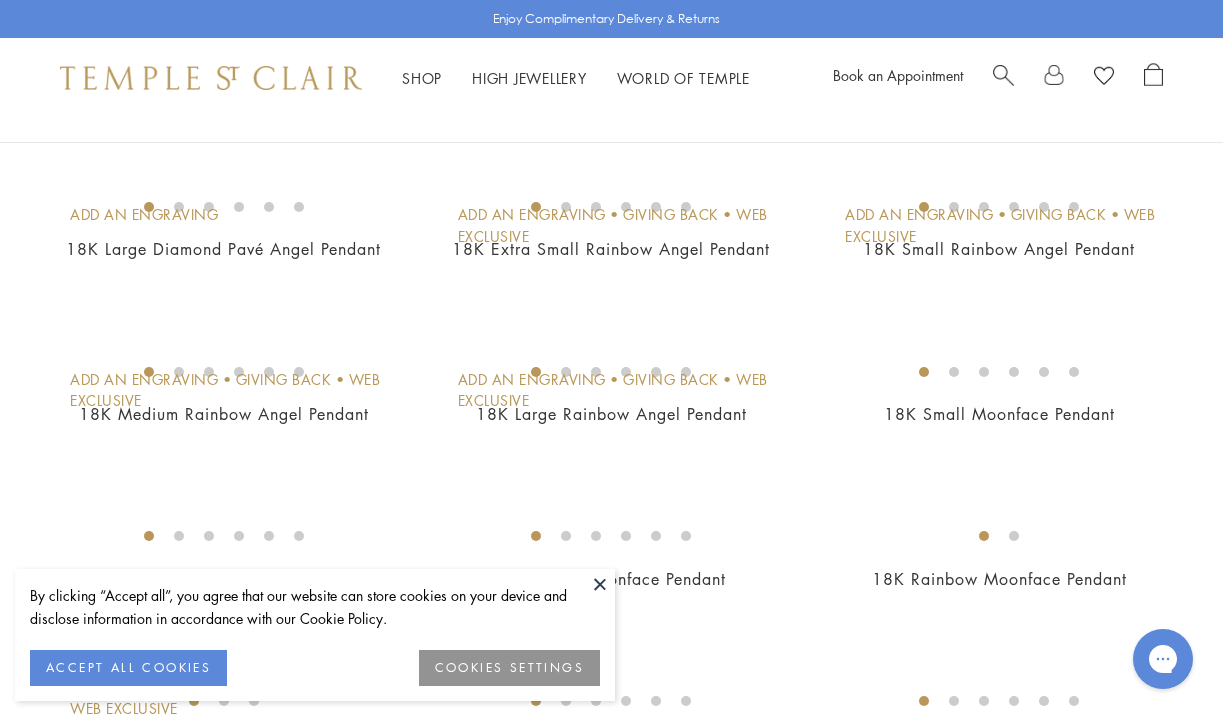click at bounding box center [0, 0] 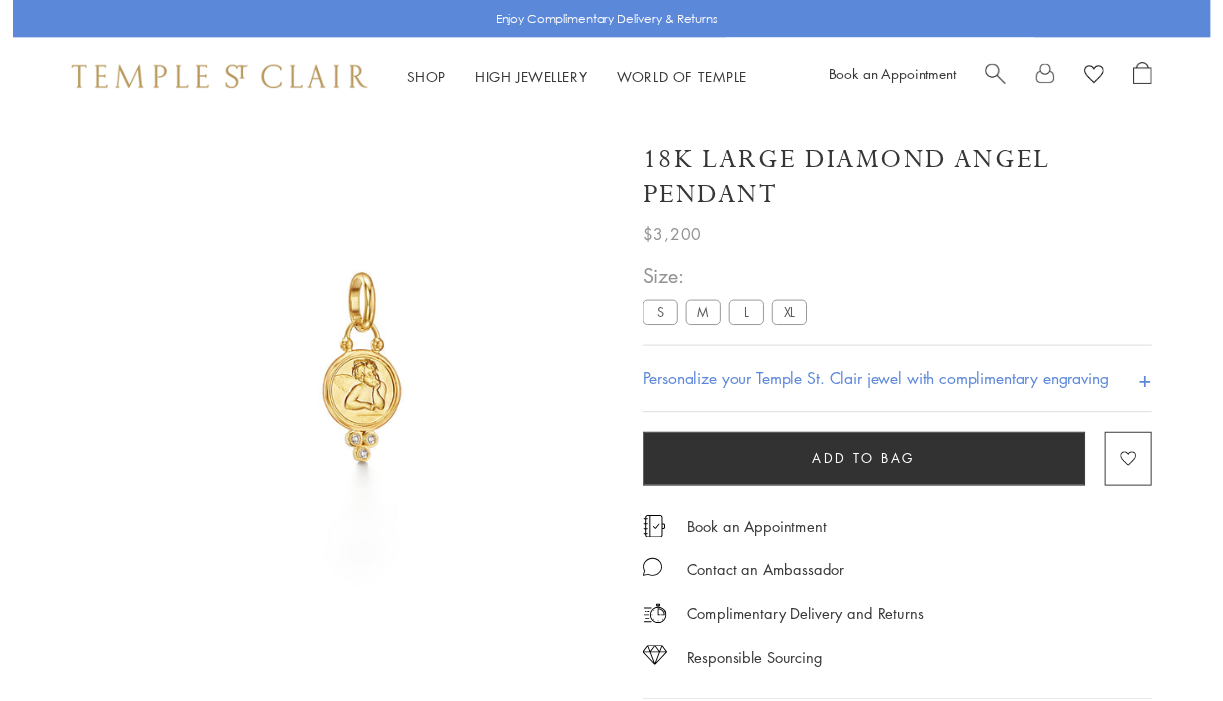 scroll, scrollTop: 0, scrollLeft: 0, axis: both 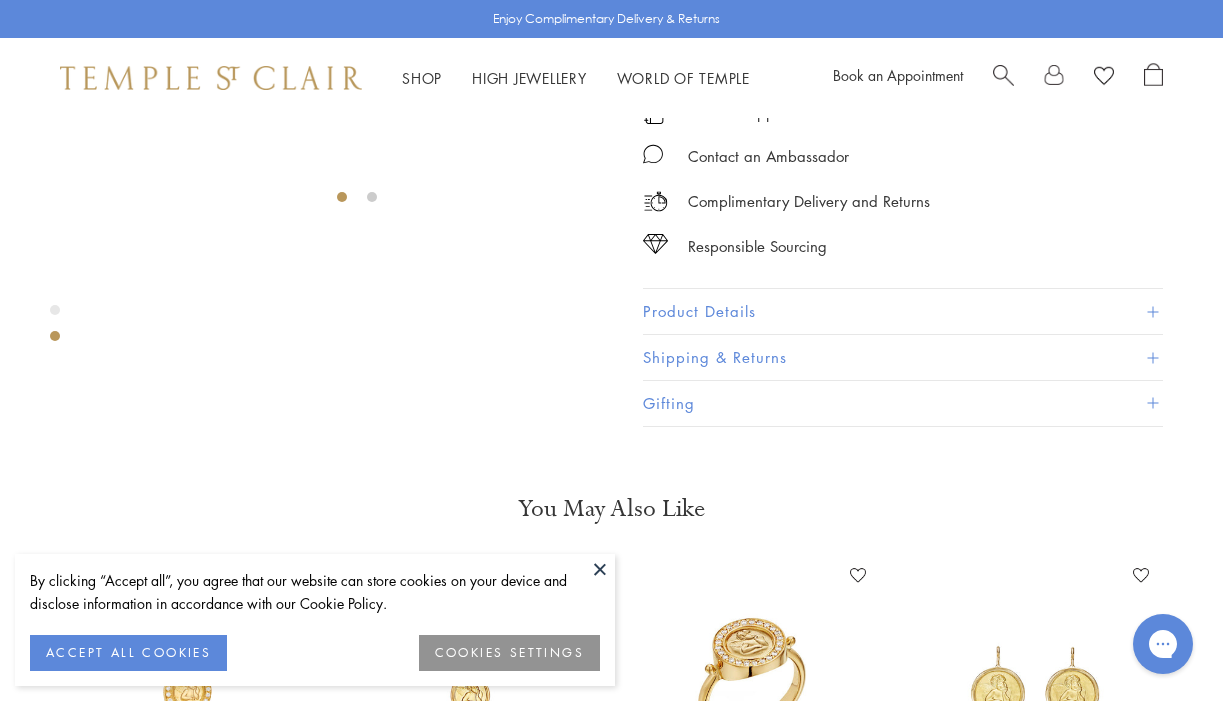 click at bounding box center [600, 569] 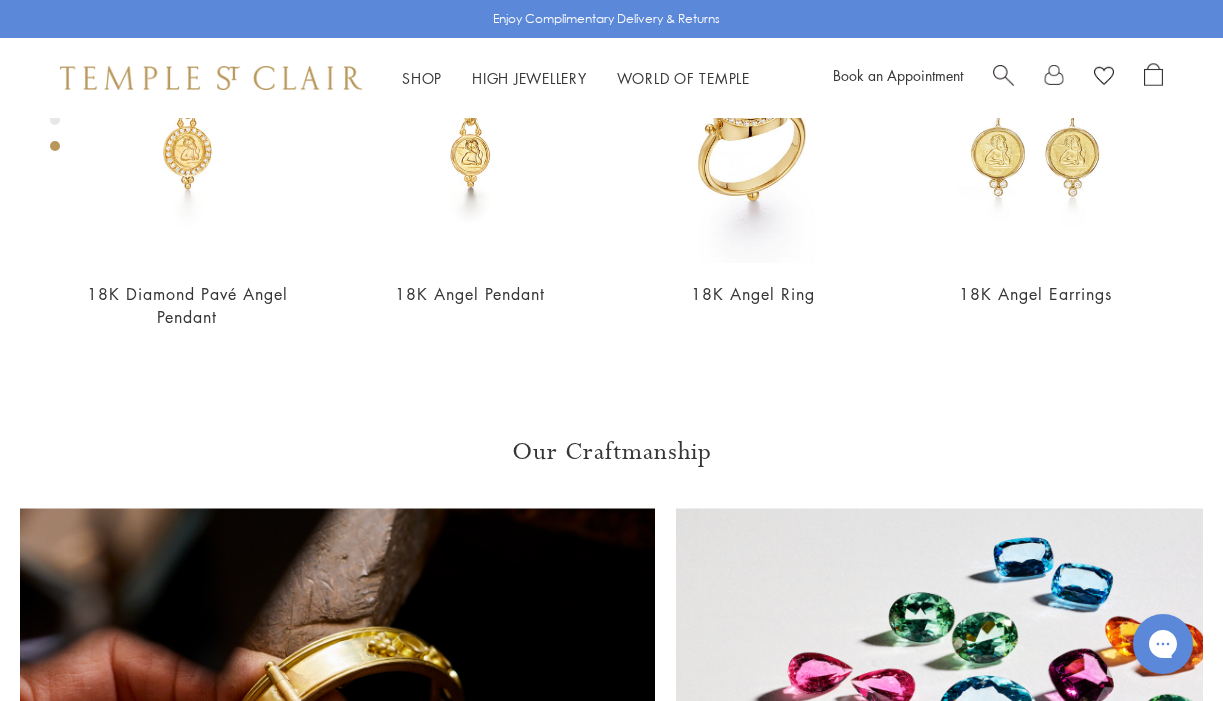 scroll, scrollTop: 521, scrollLeft: 0, axis: vertical 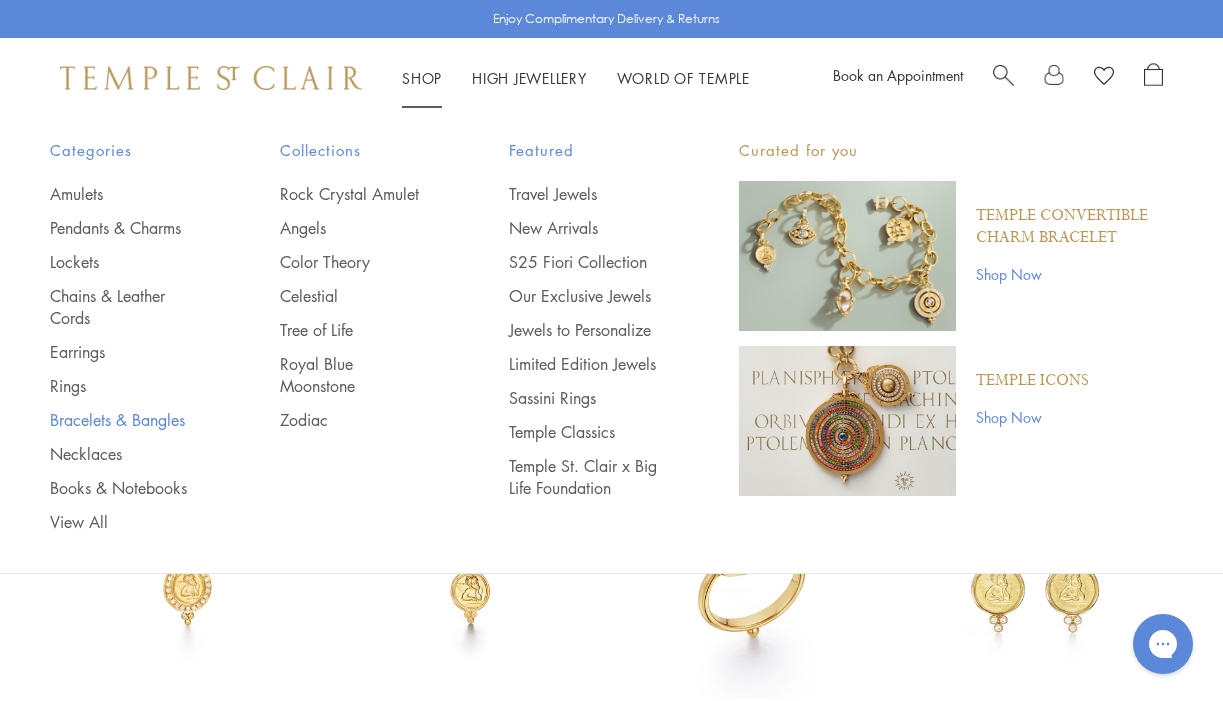 click on "Bracelets & Bangles" at bounding box center [125, 420] 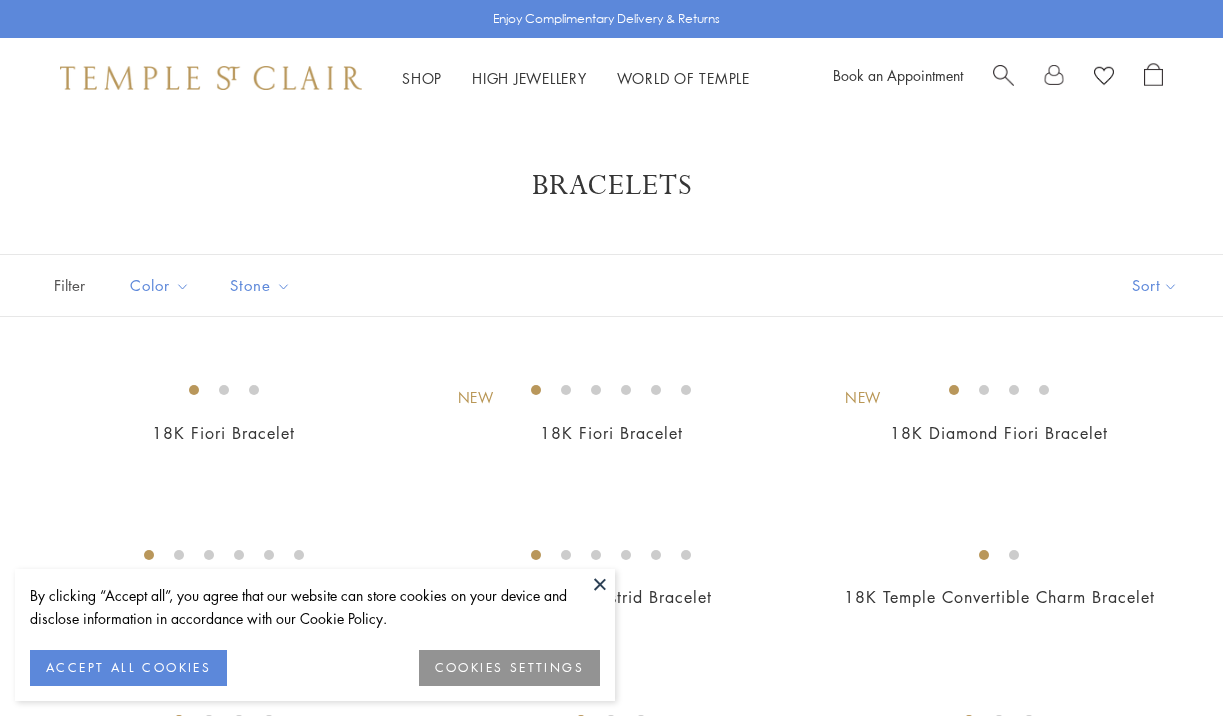 scroll, scrollTop: 237, scrollLeft: 0, axis: vertical 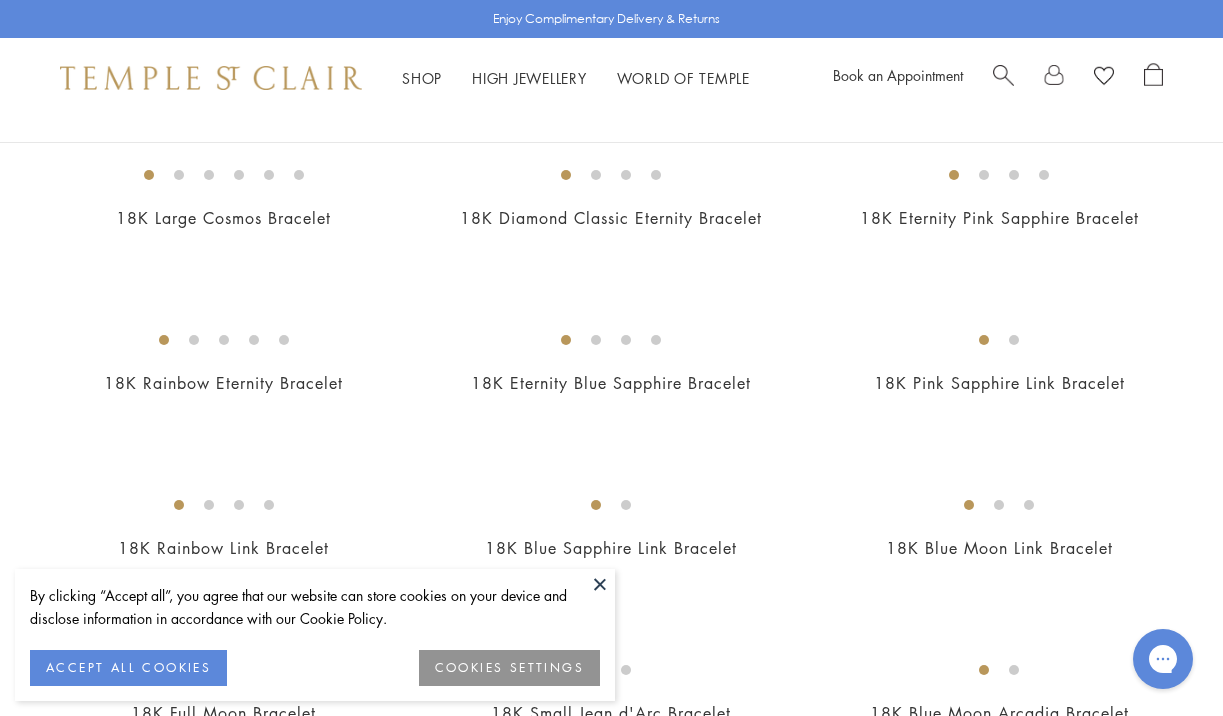click at bounding box center [0, 0] 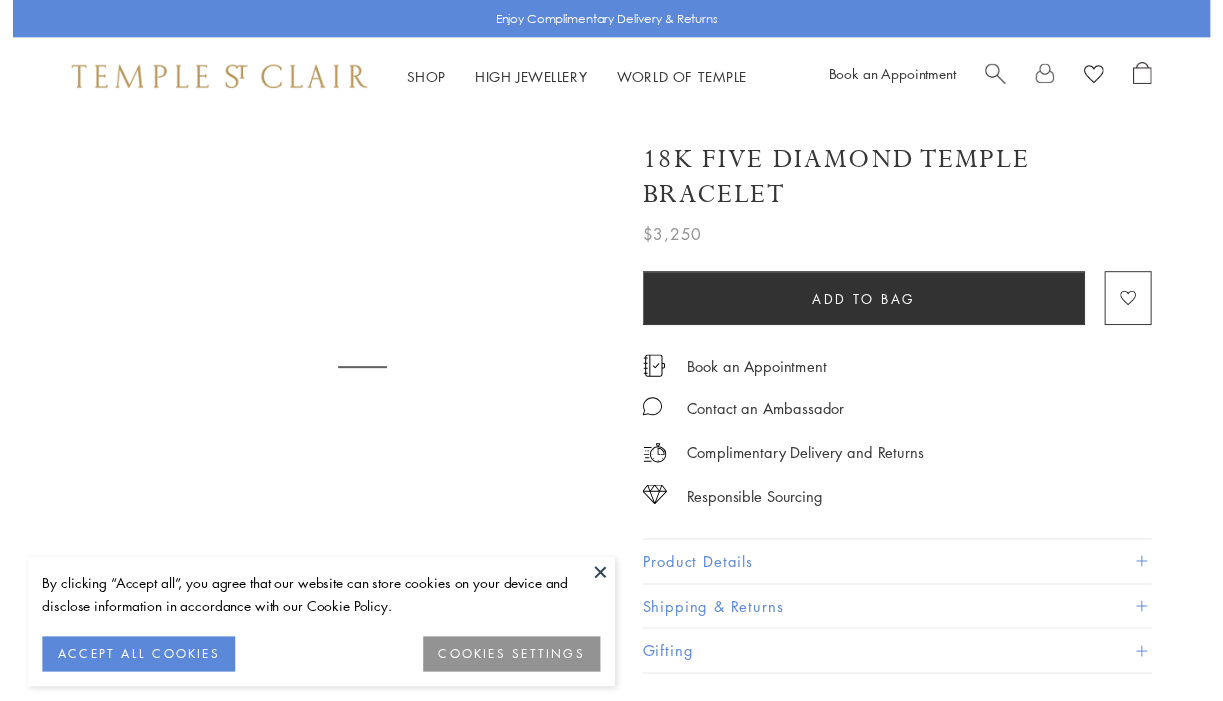 scroll, scrollTop: 0, scrollLeft: 0, axis: both 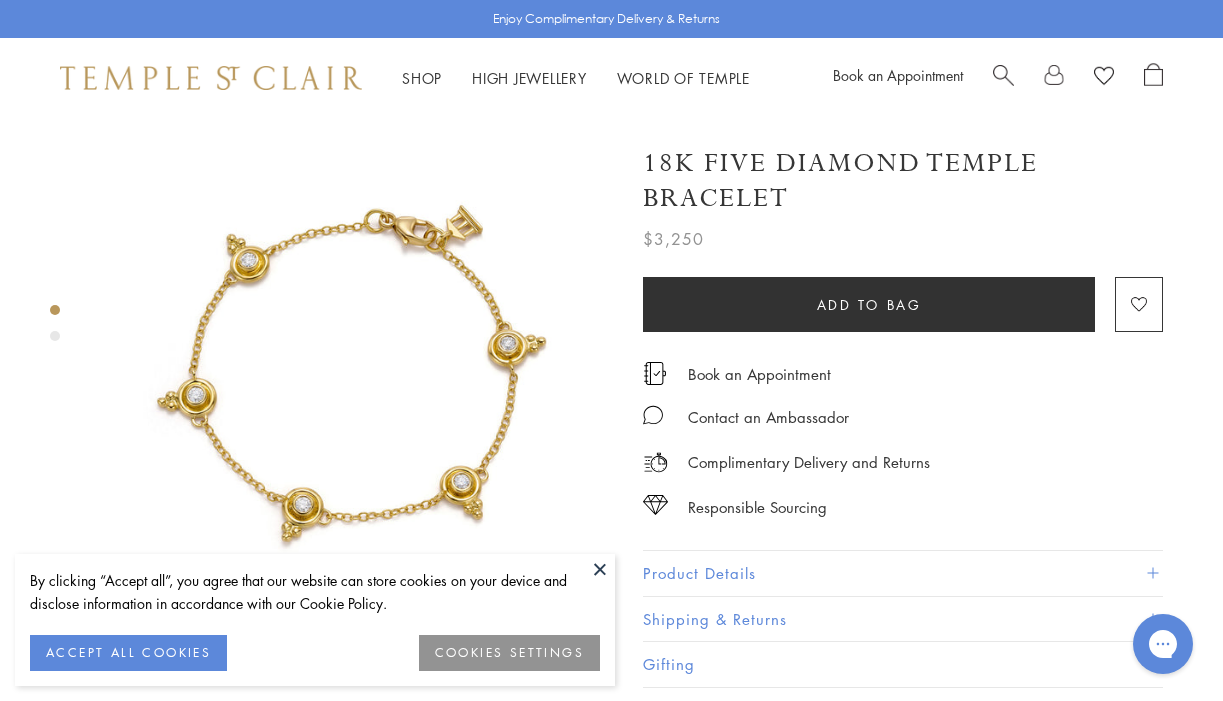 click at bounding box center (600, 569) 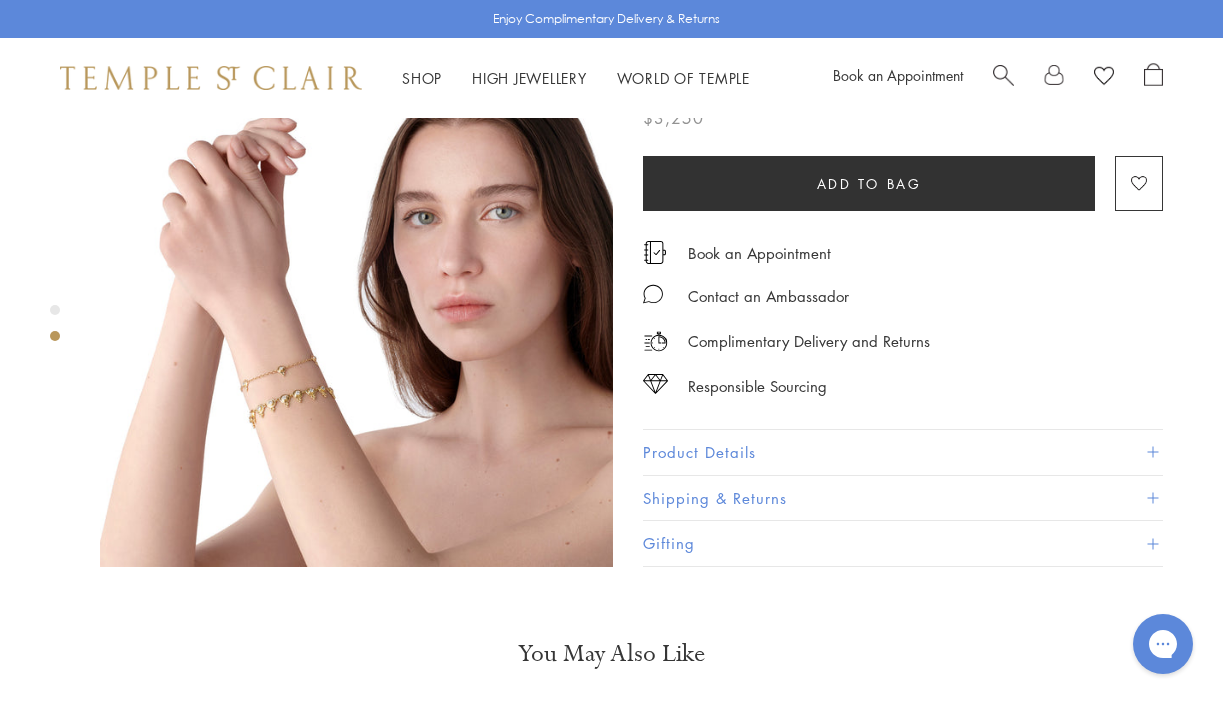 scroll, scrollTop: 582, scrollLeft: 0, axis: vertical 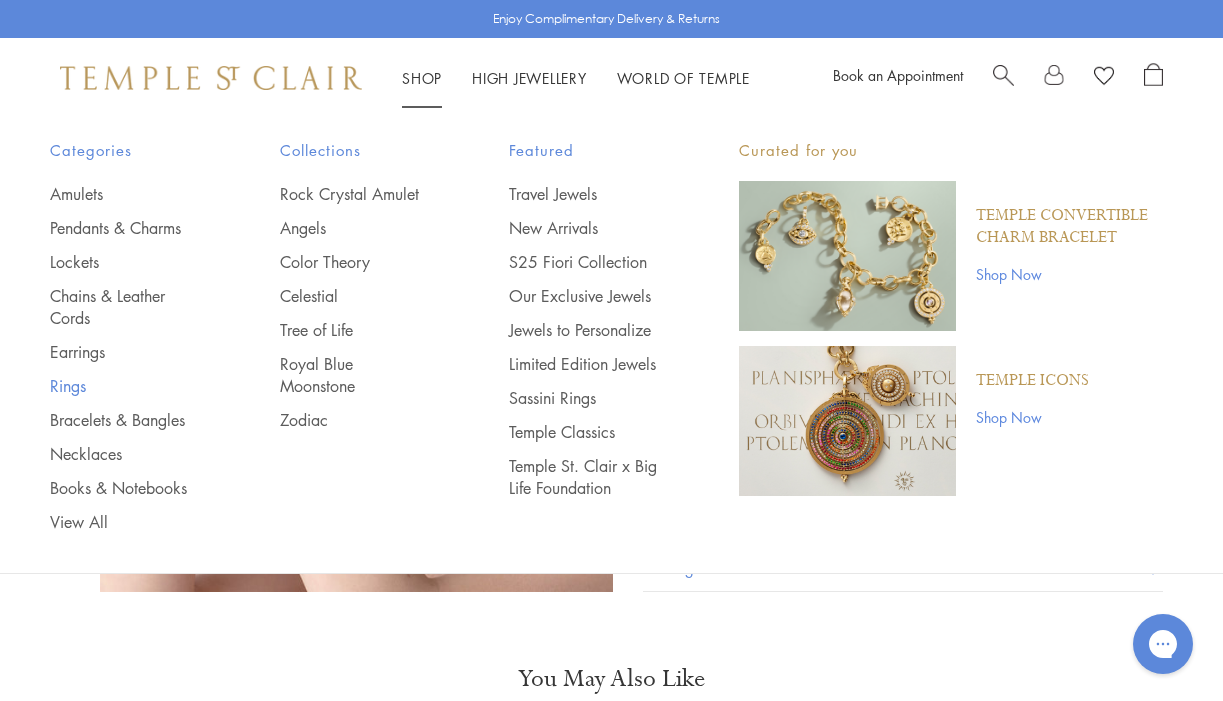 click on "Rings" at bounding box center [125, 386] 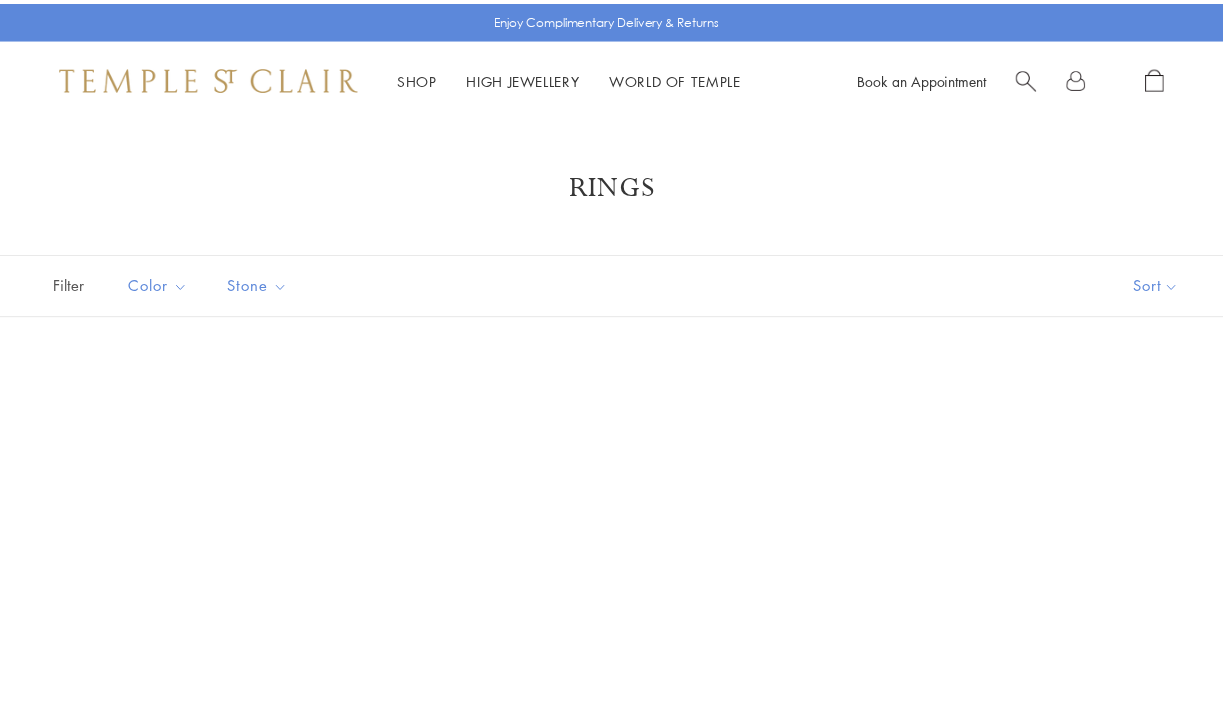 scroll, scrollTop: 0, scrollLeft: 0, axis: both 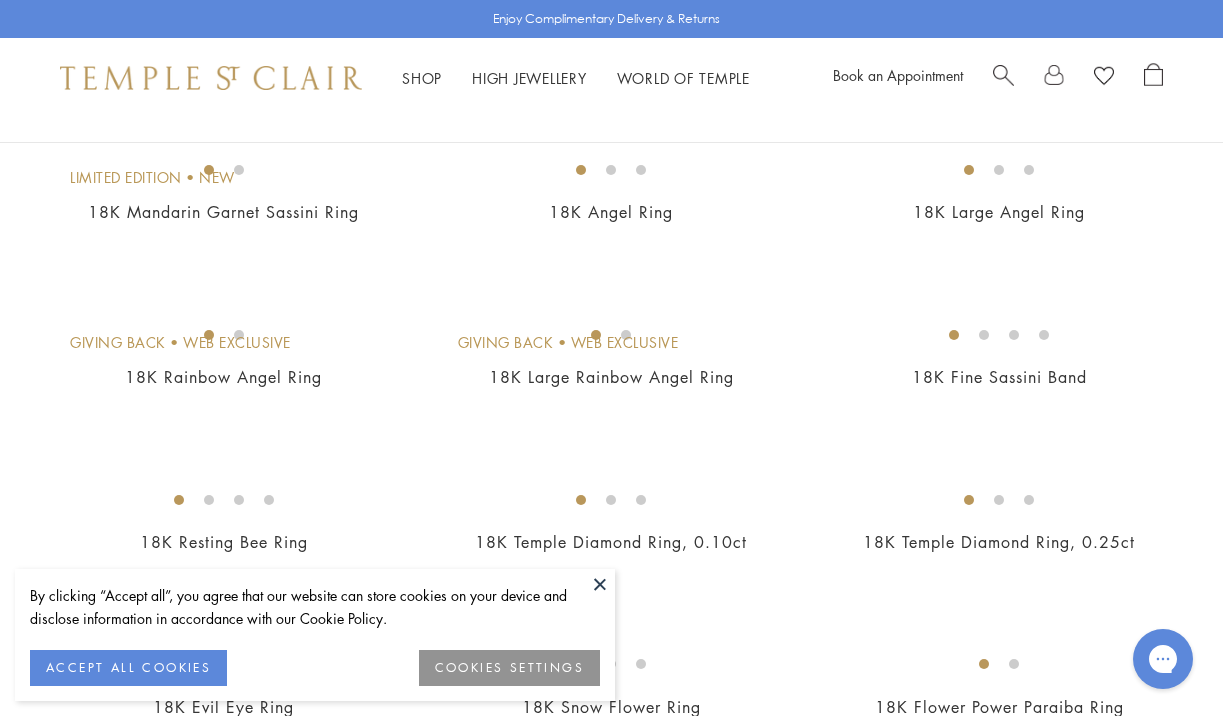 click at bounding box center (0, 0) 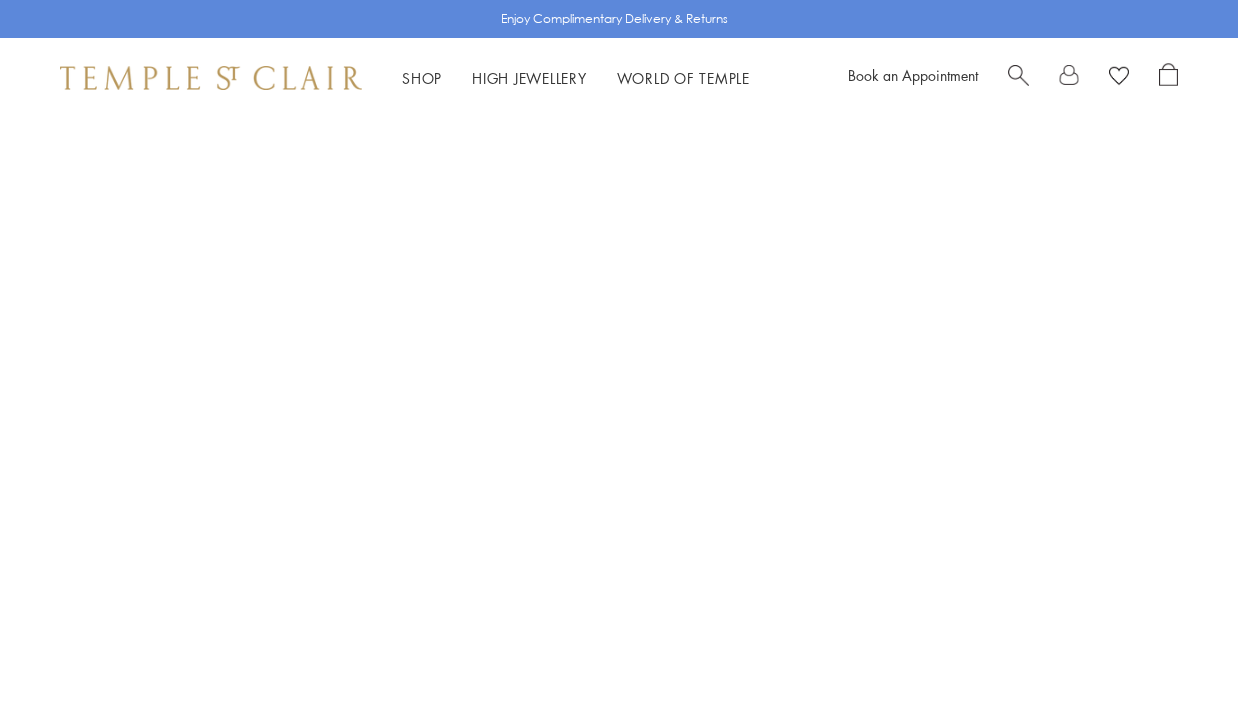 scroll, scrollTop: 0, scrollLeft: 0, axis: both 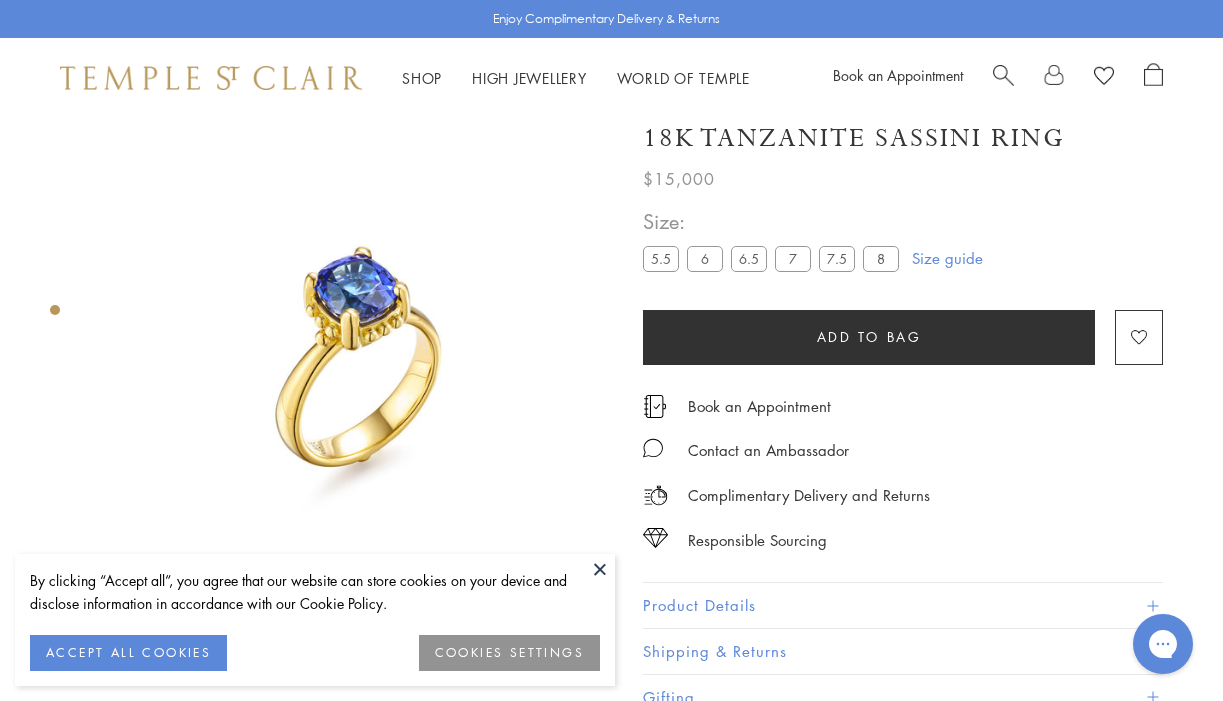 click at bounding box center (600, 569) 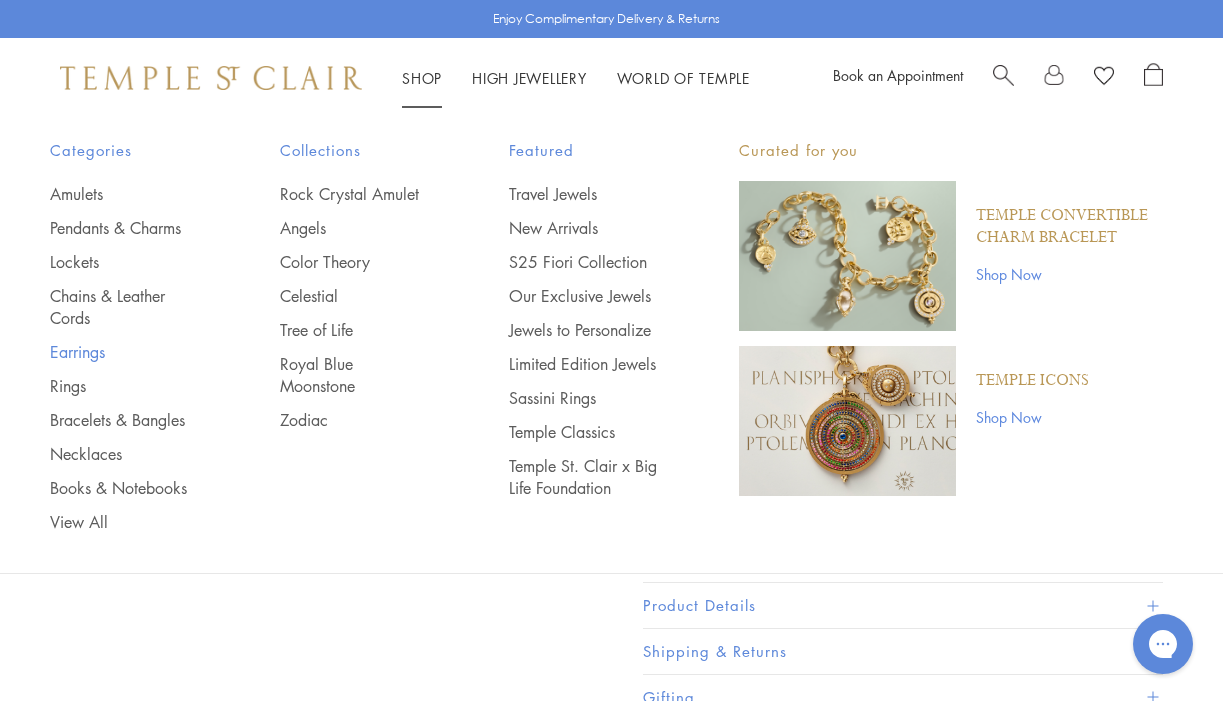 click on "Earrings" at bounding box center (125, 352) 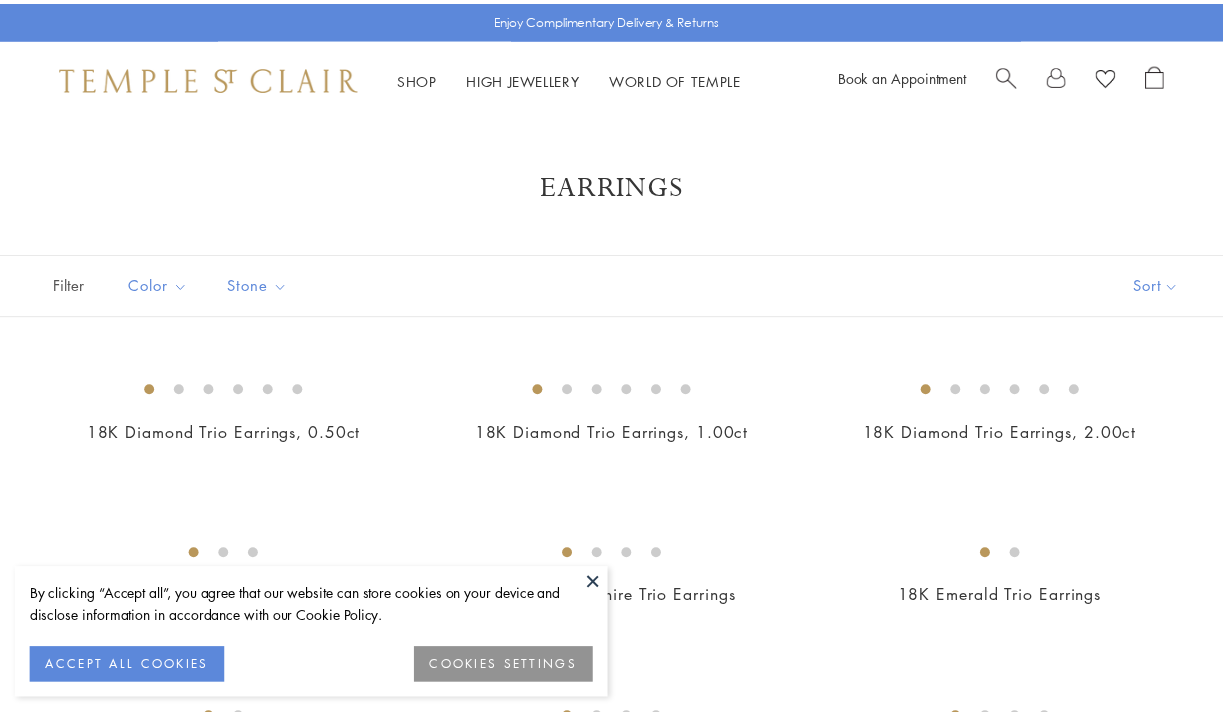 scroll, scrollTop: 0, scrollLeft: 0, axis: both 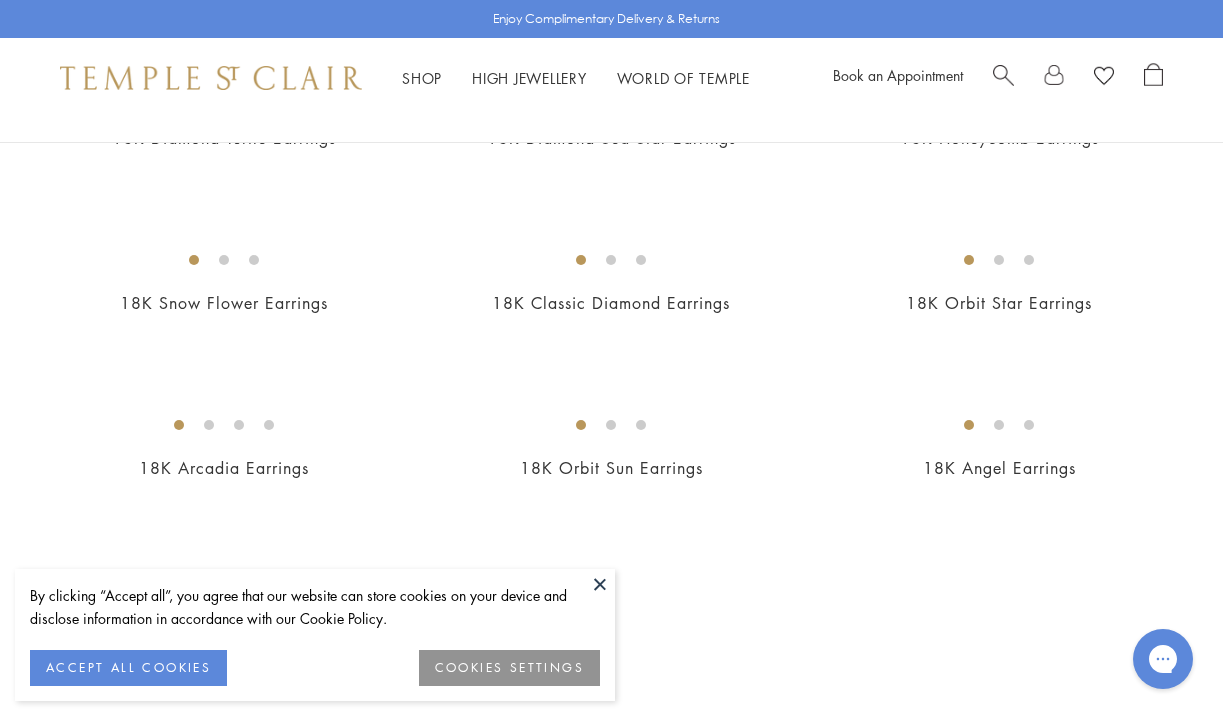 click at bounding box center (0, 0) 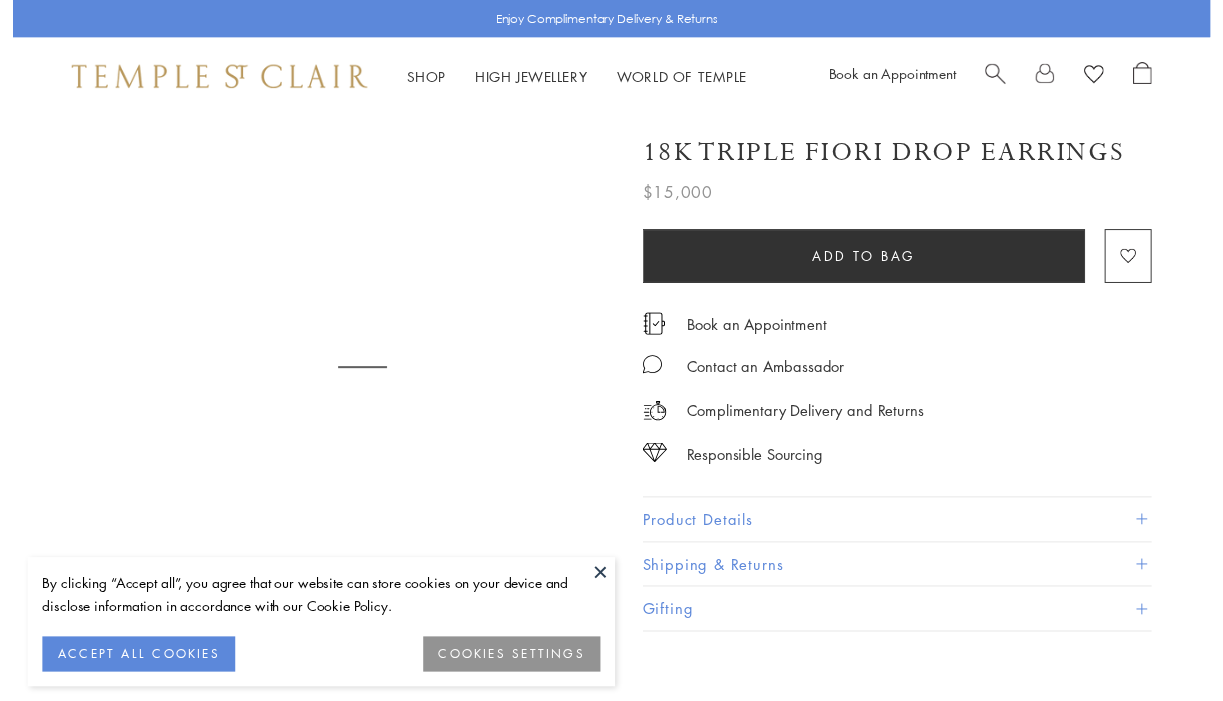 scroll, scrollTop: 0, scrollLeft: 0, axis: both 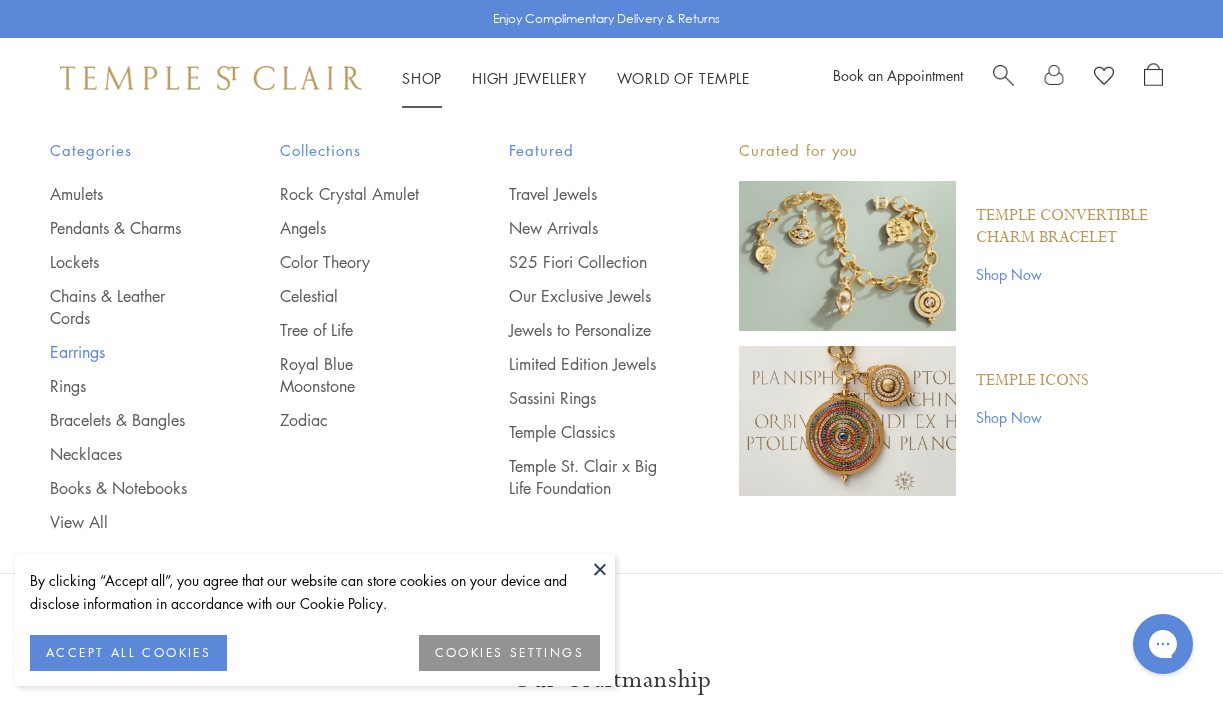 click on "Earrings" at bounding box center (125, 352) 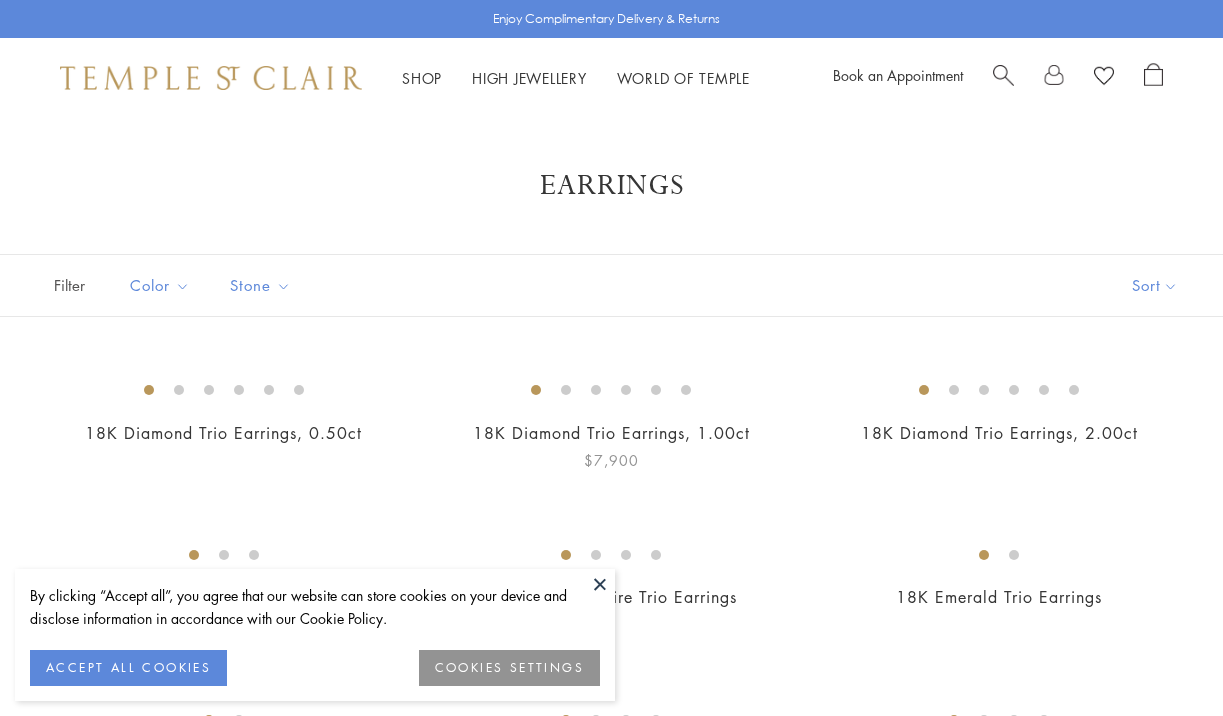 scroll, scrollTop: 369, scrollLeft: 0, axis: vertical 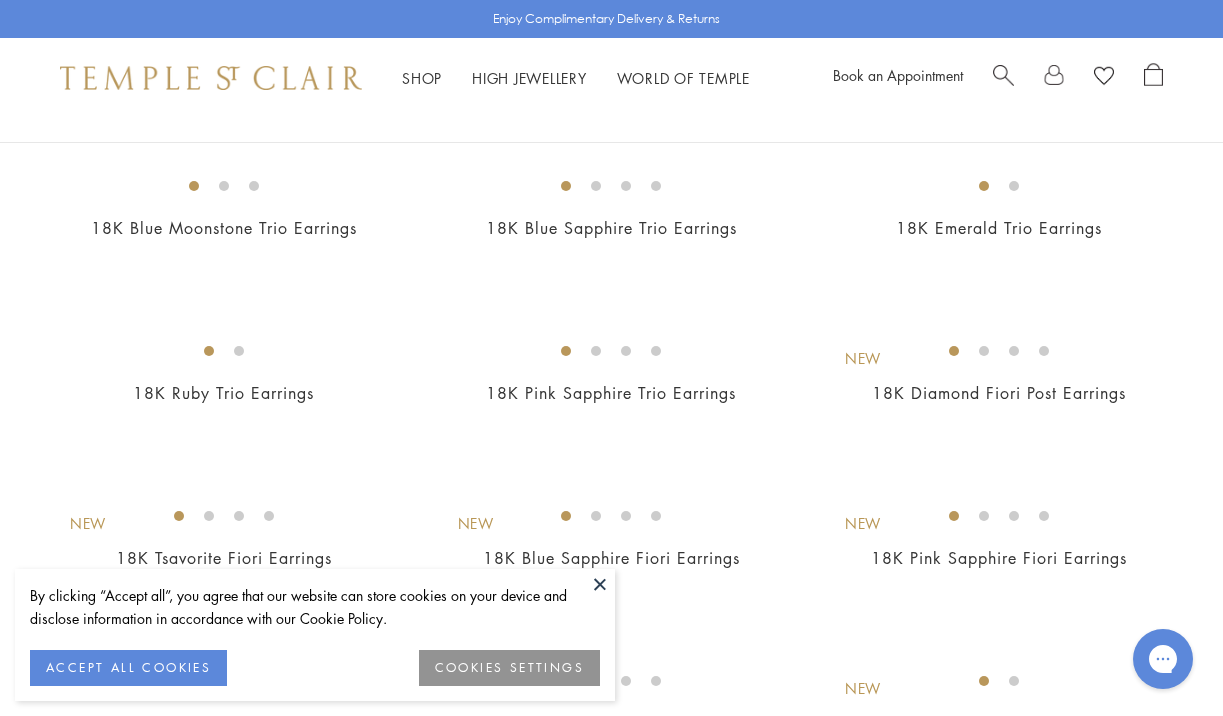 click at bounding box center (0, 0) 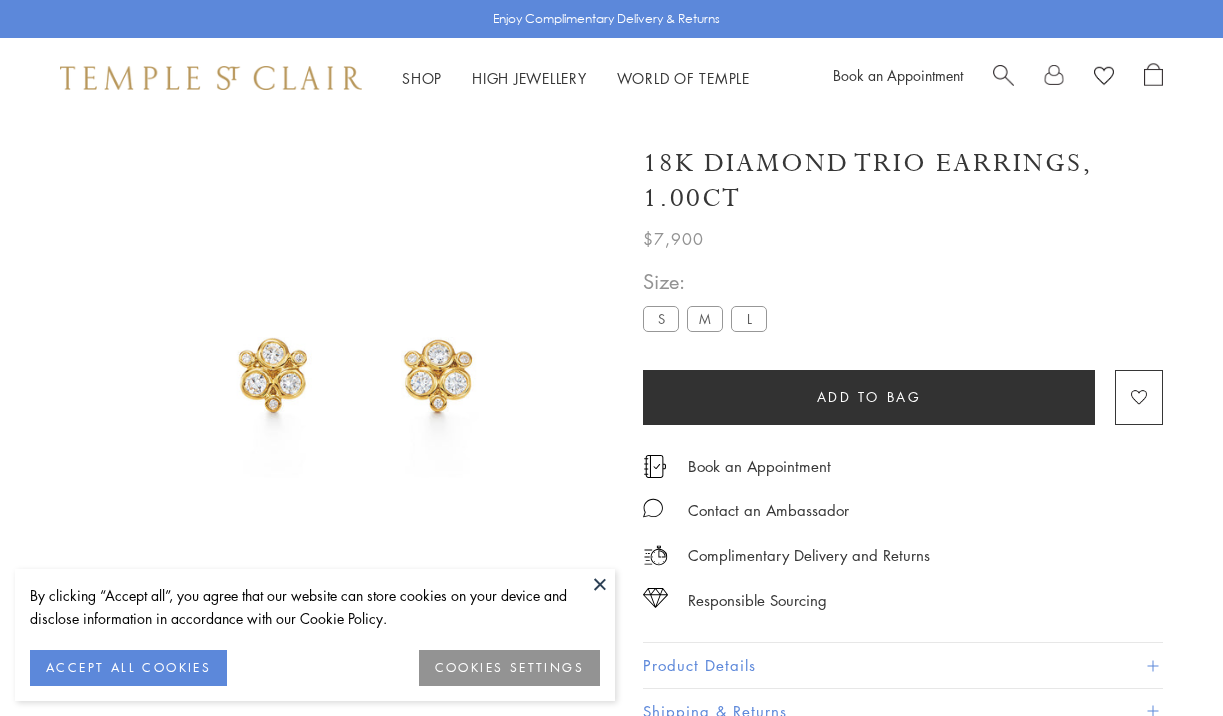 scroll, scrollTop: 0, scrollLeft: 0, axis: both 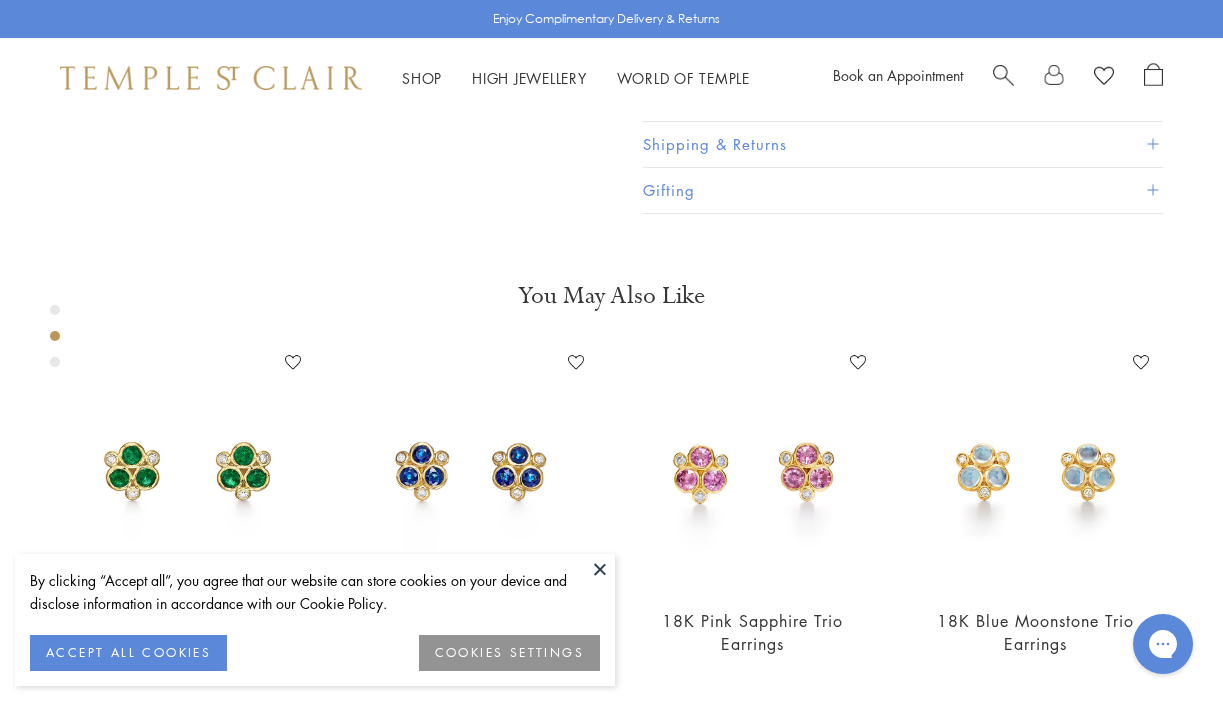 click at bounding box center (600, 569) 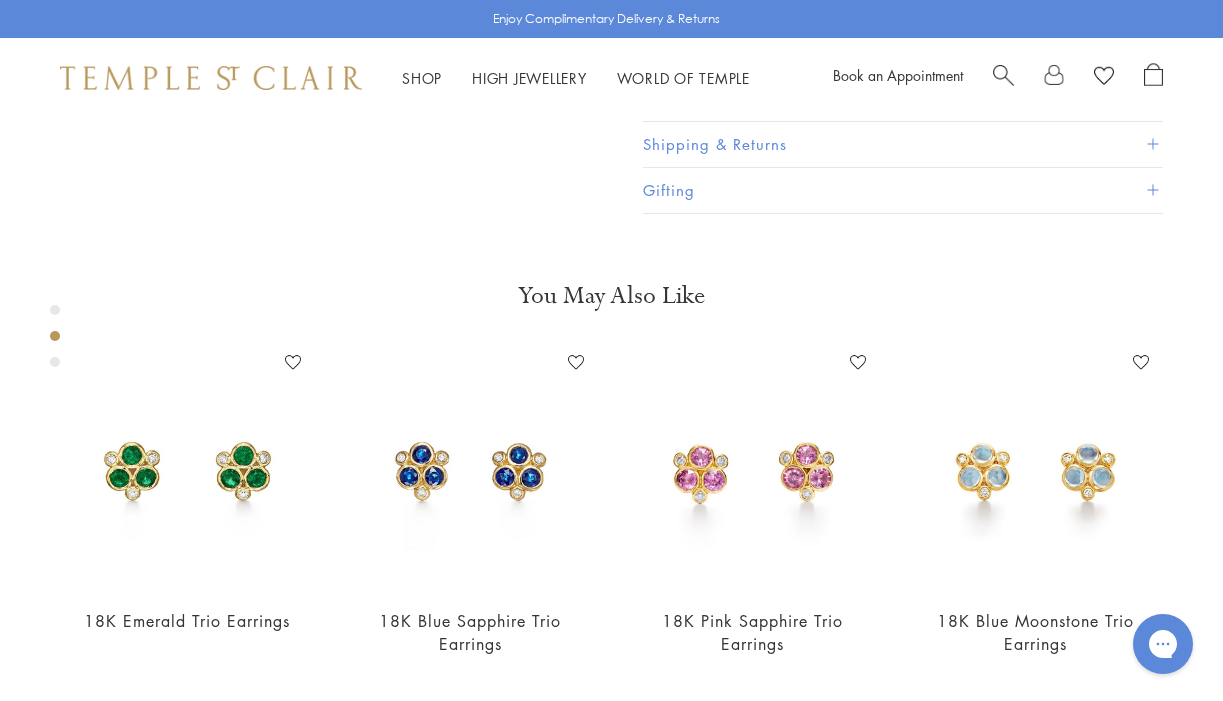 scroll, scrollTop: 512, scrollLeft: 0, axis: vertical 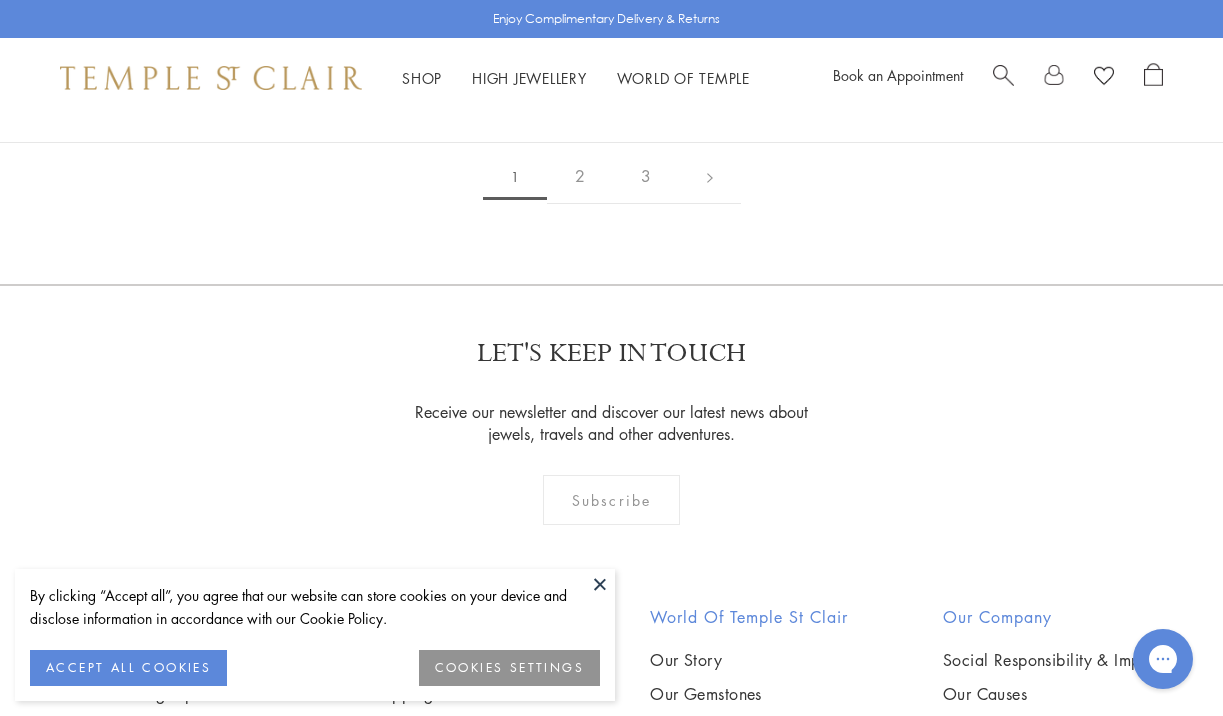 click at bounding box center [0, 0] 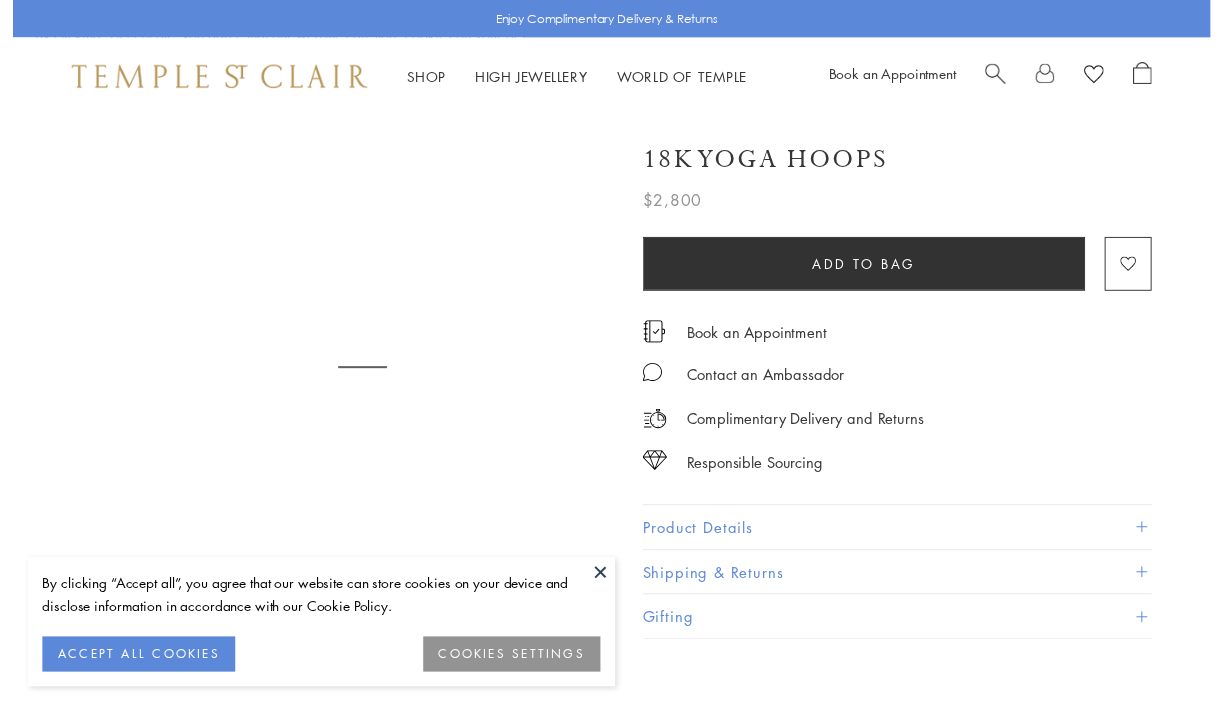 scroll, scrollTop: 0, scrollLeft: 0, axis: both 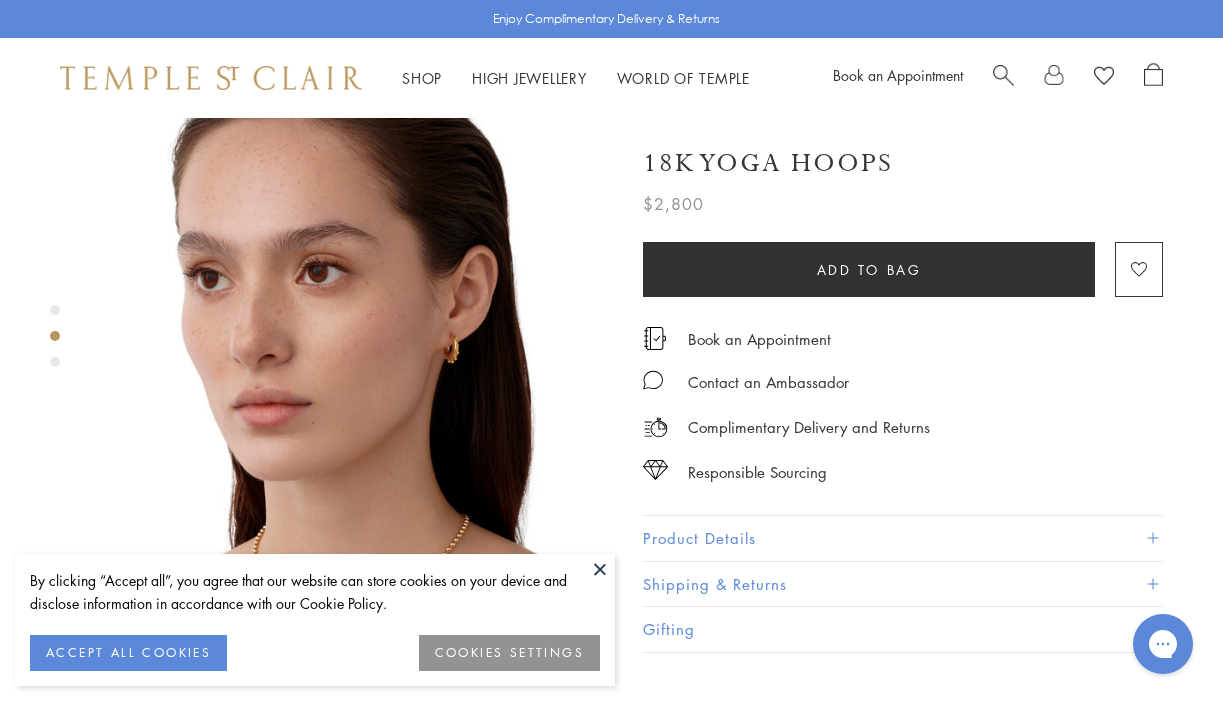 click at bounding box center (600, 569) 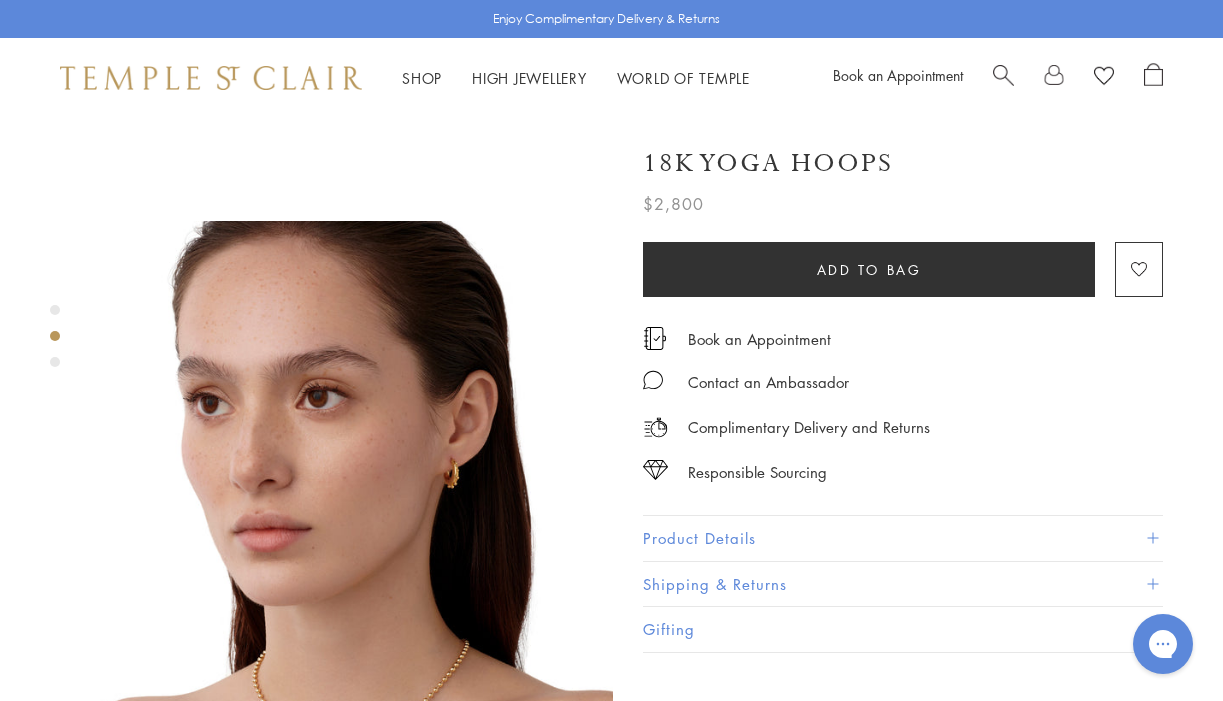 scroll, scrollTop: 569, scrollLeft: 0, axis: vertical 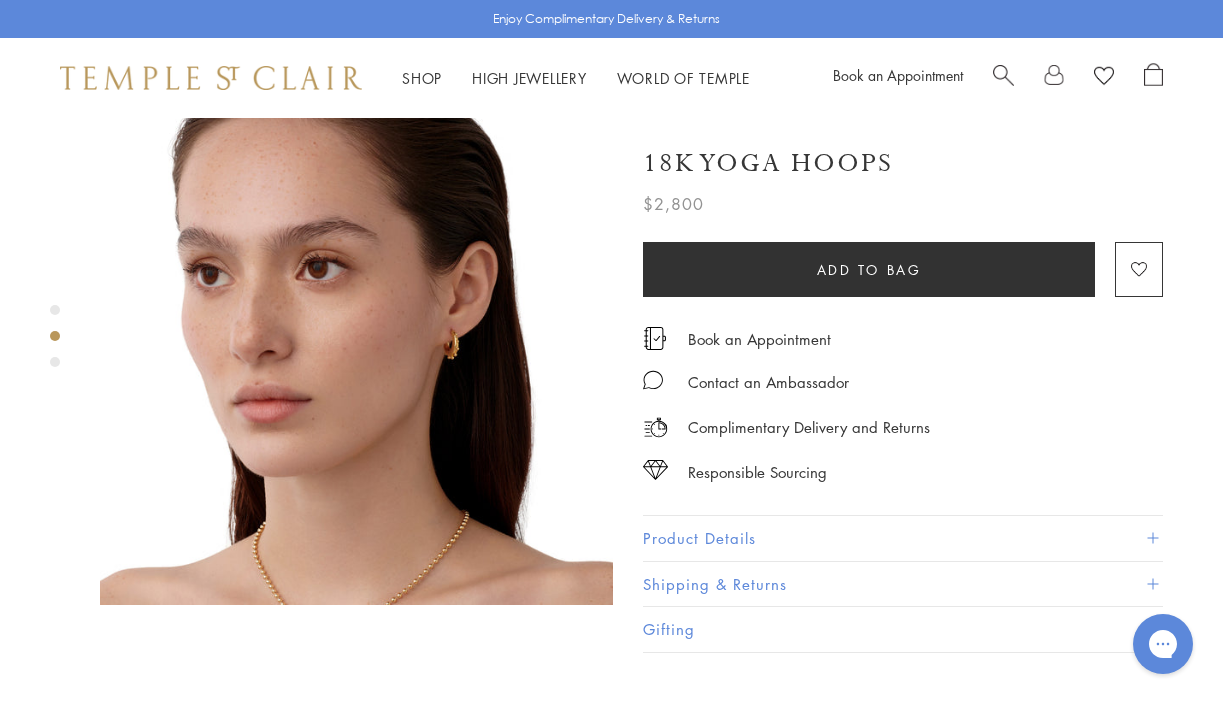 click at bounding box center [356, 348] 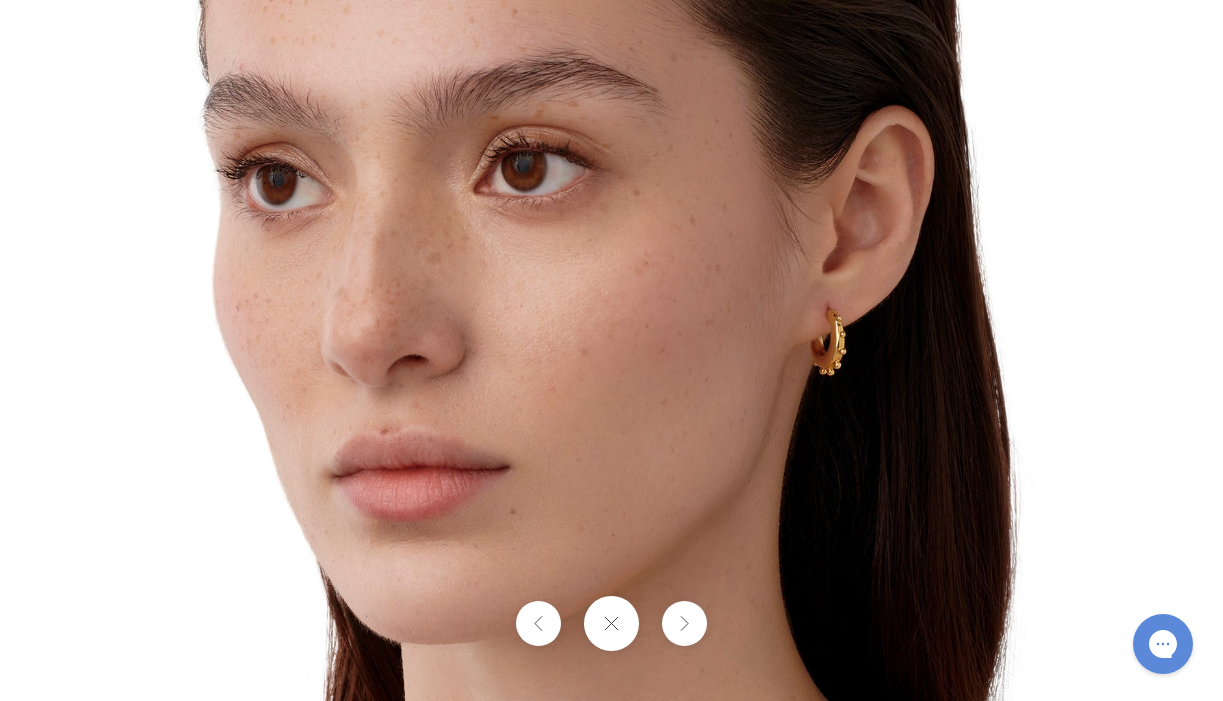 click at bounding box center [611, 623] 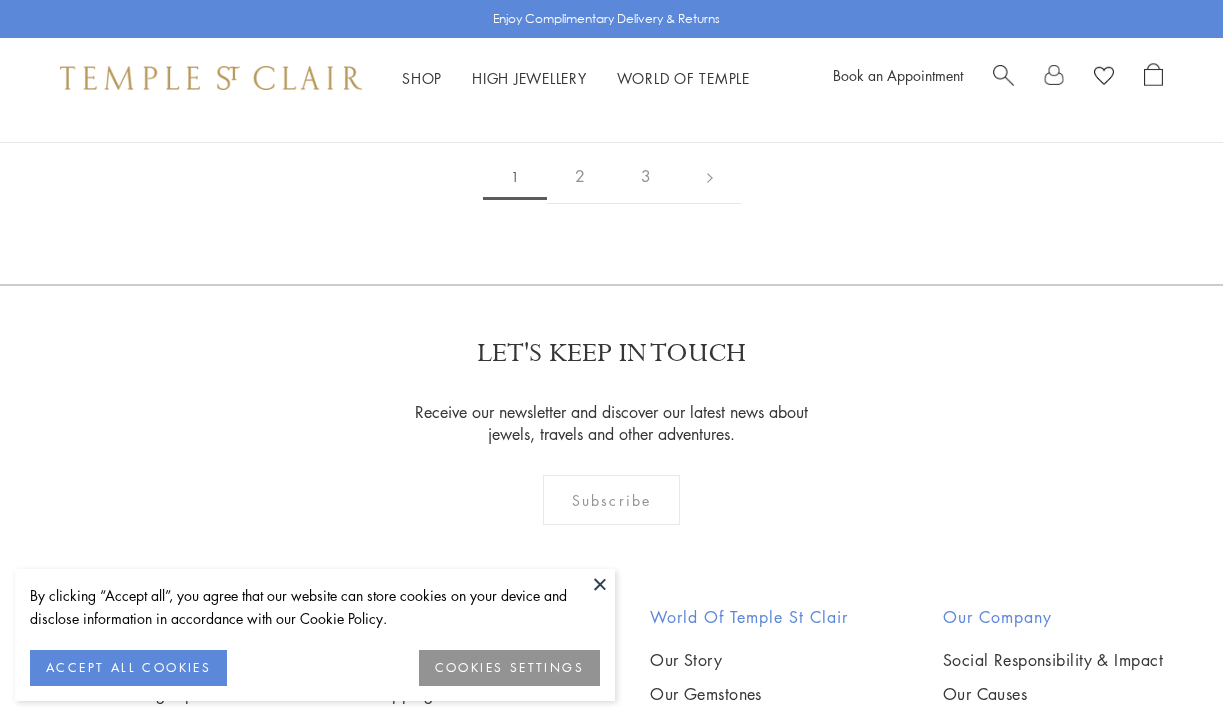 scroll, scrollTop: 3270, scrollLeft: 0, axis: vertical 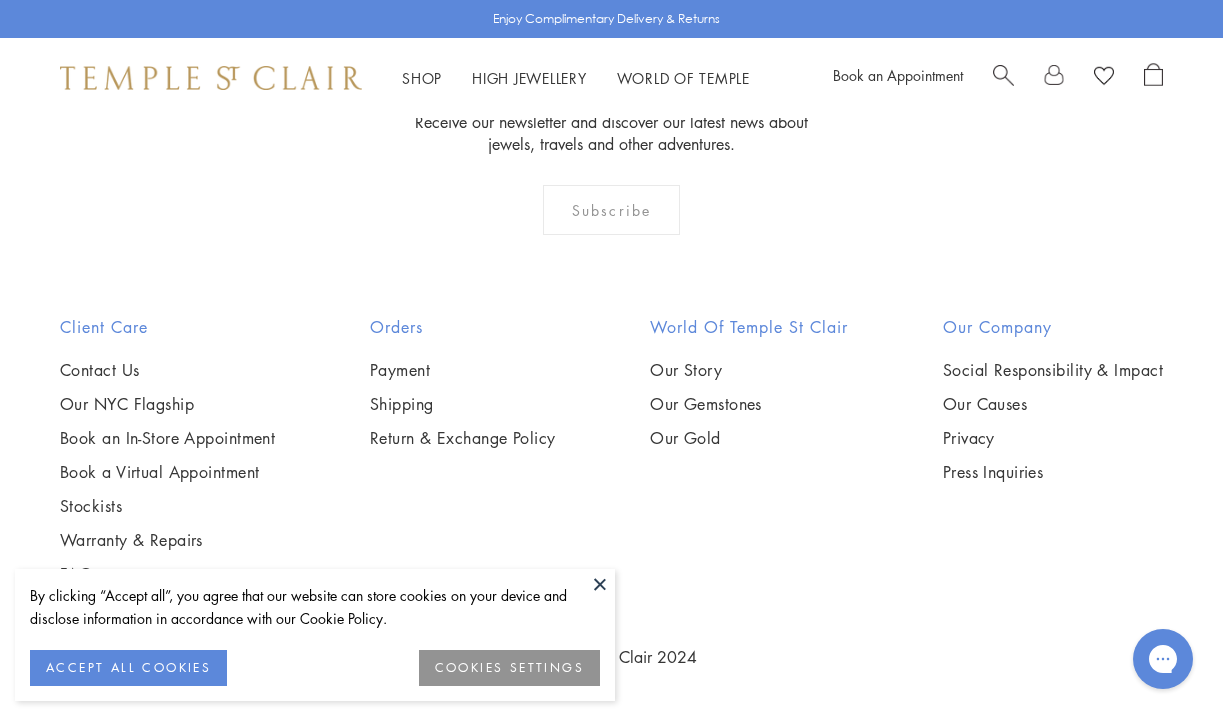 click at bounding box center (0, 0) 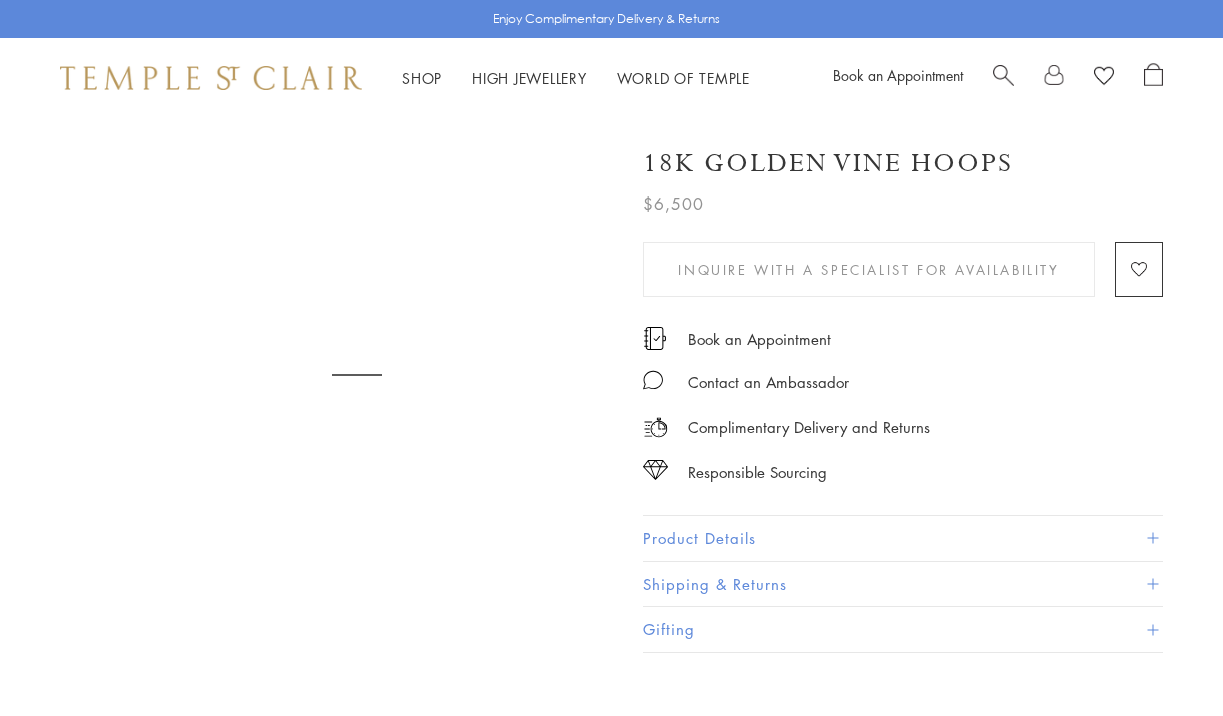 scroll, scrollTop: 0, scrollLeft: 0, axis: both 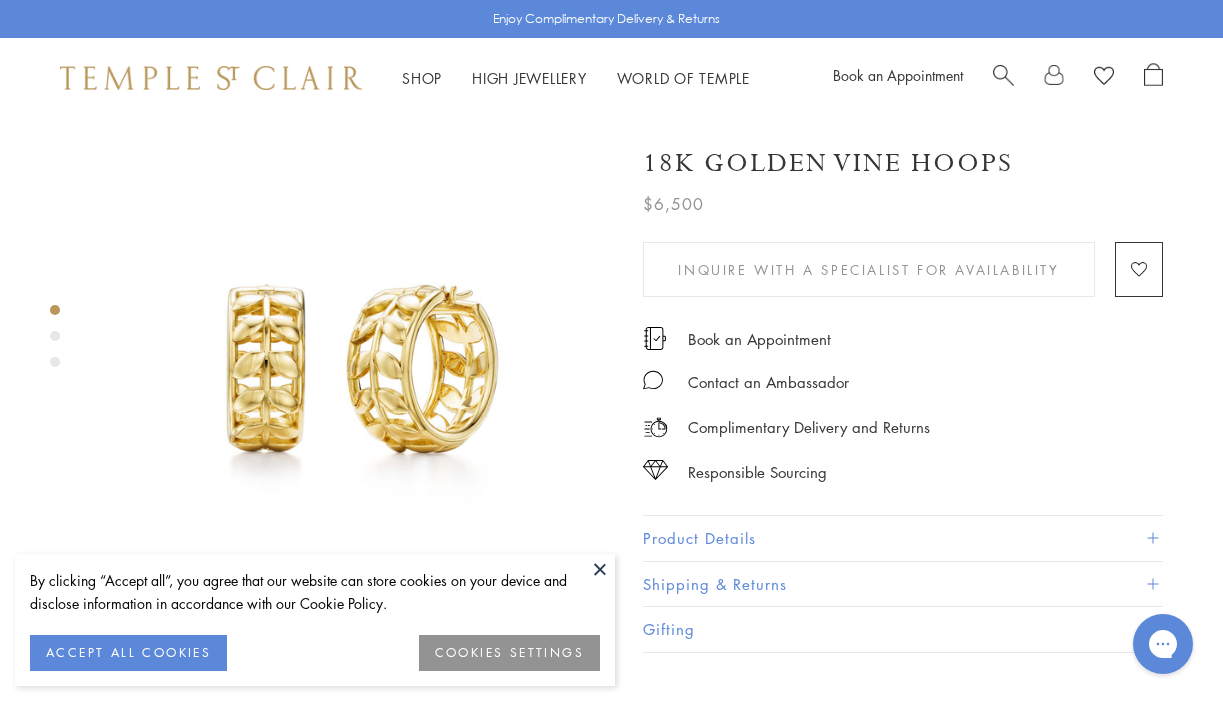 click at bounding box center [600, 569] 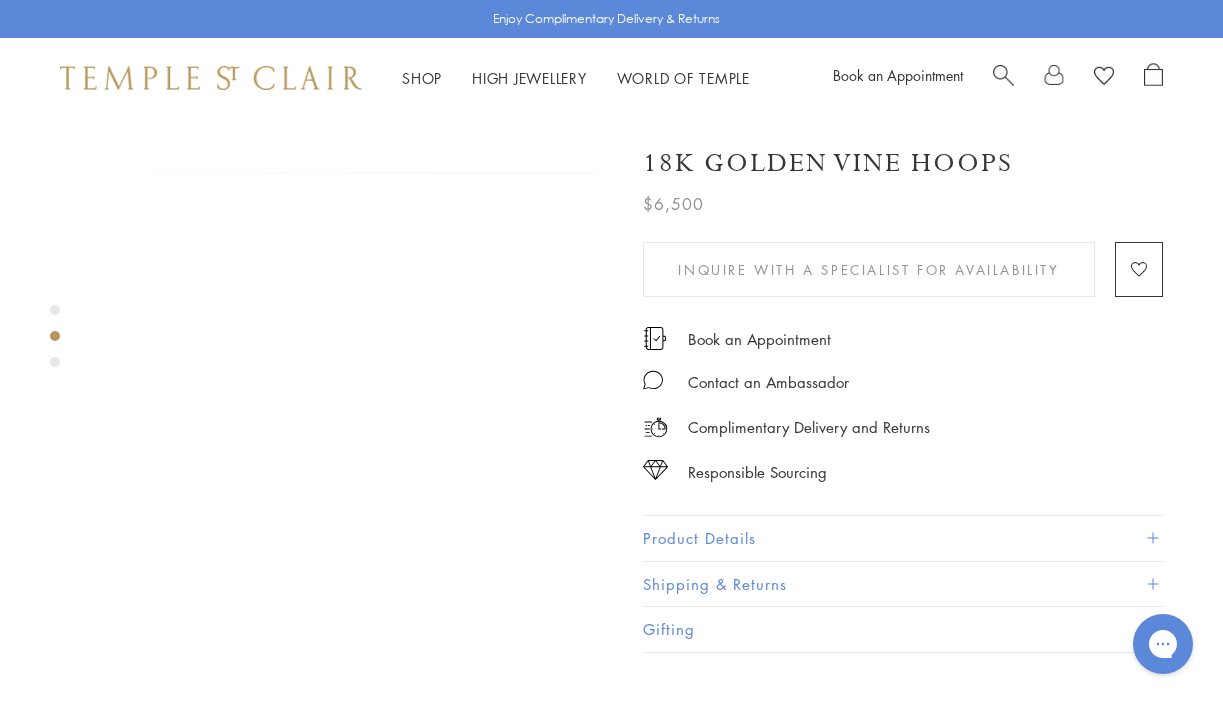 scroll, scrollTop: 453, scrollLeft: 0, axis: vertical 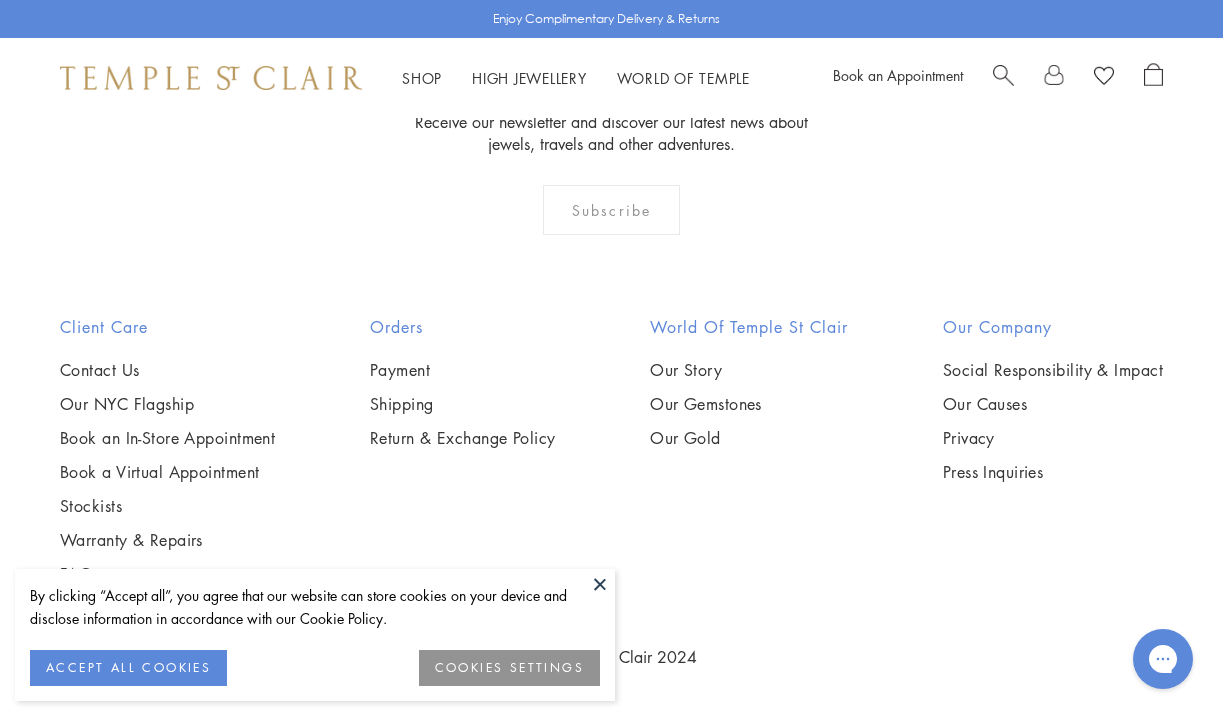 click on "2" at bounding box center (580, -114) 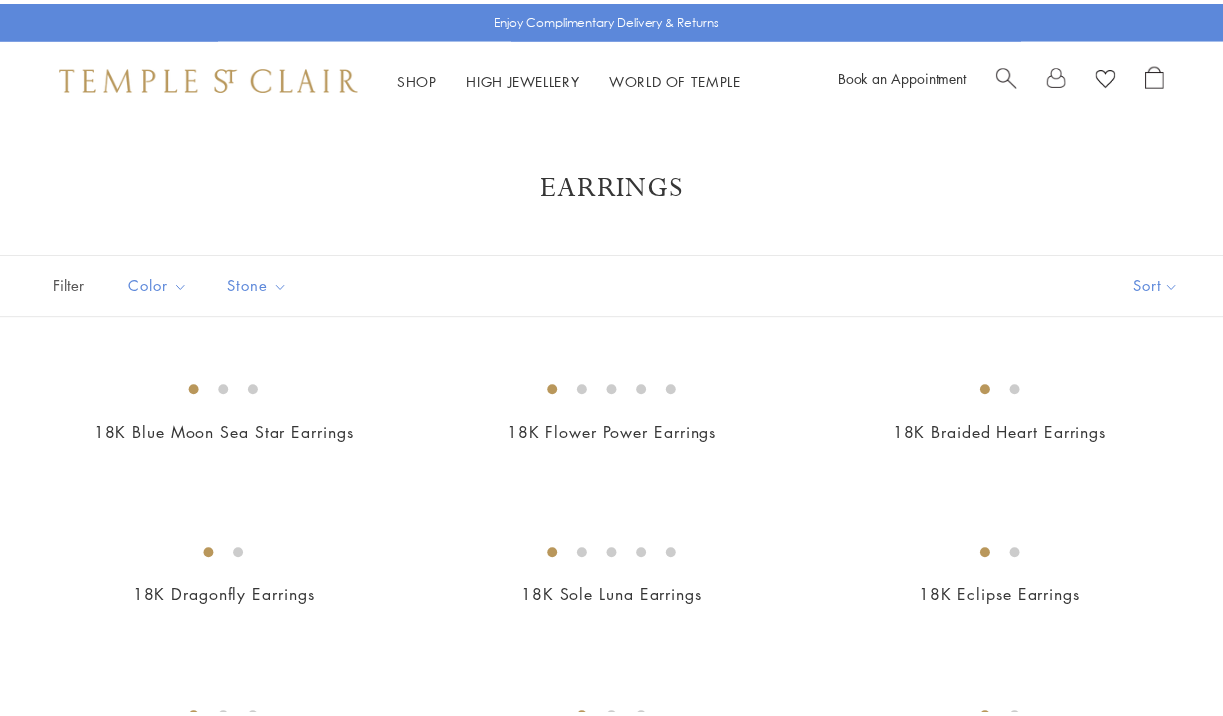 scroll, scrollTop: 0, scrollLeft: 0, axis: both 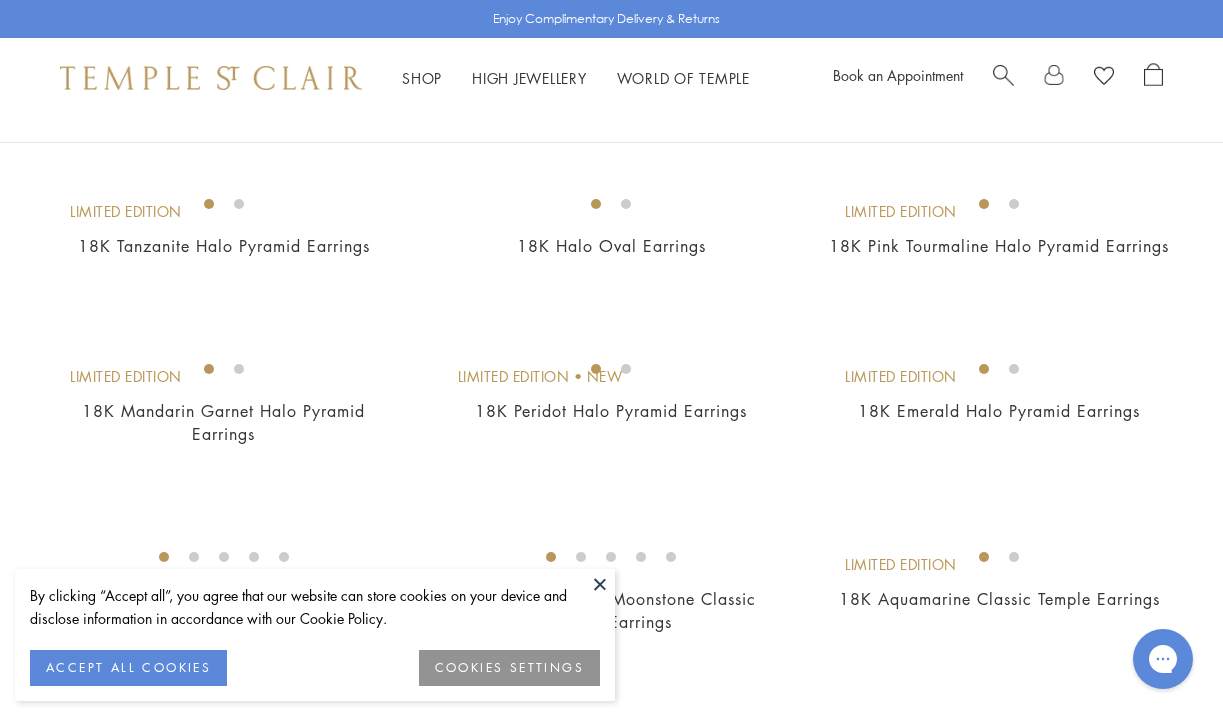 click at bounding box center (0, 0) 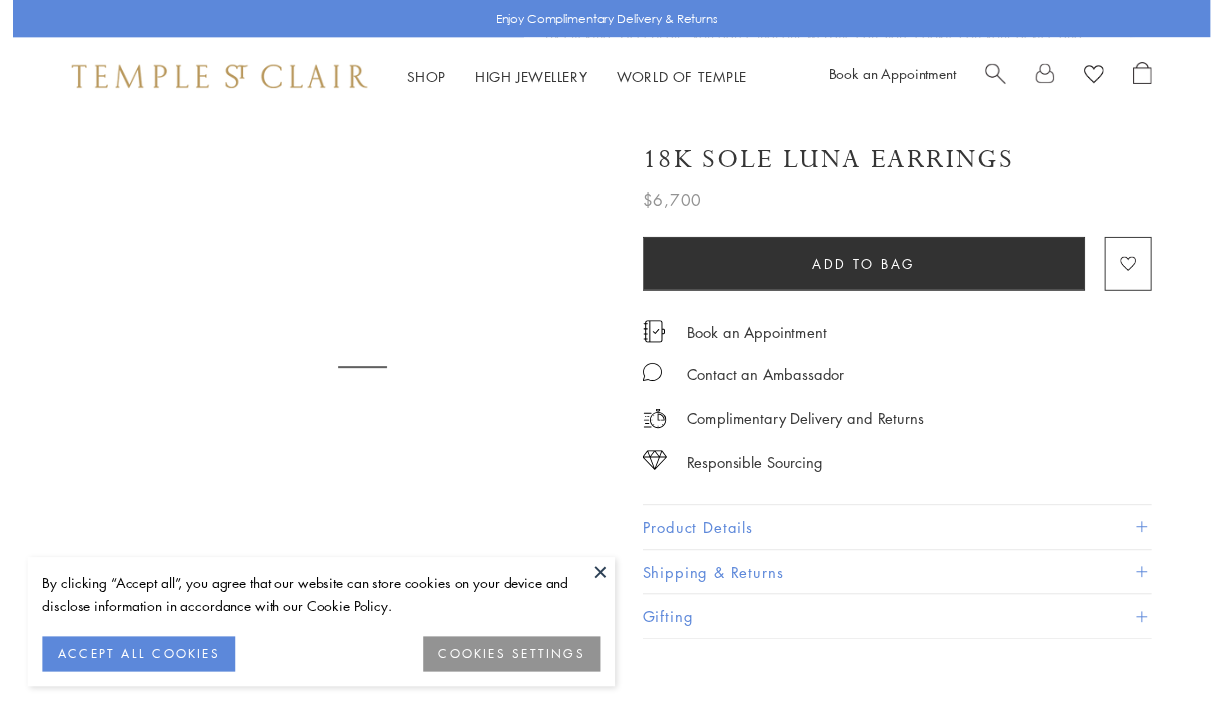 scroll, scrollTop: 0, scrollLeft: 0, axis: both 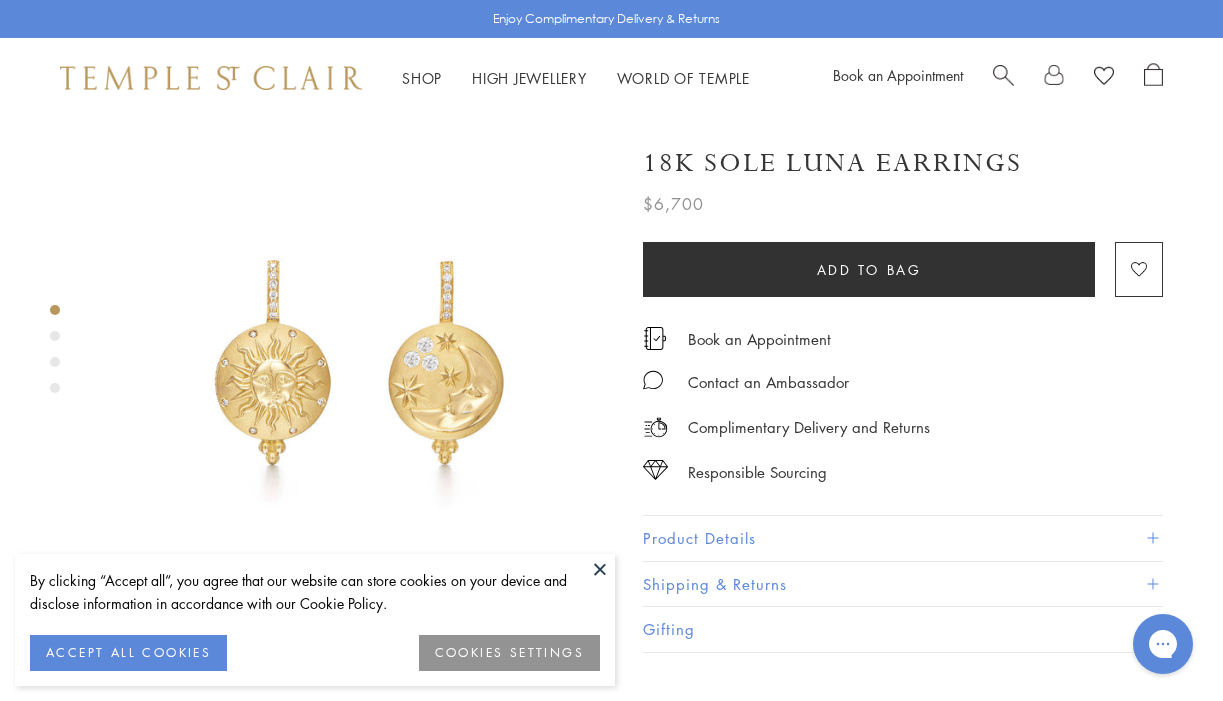 click at bounding box center [55, 336] 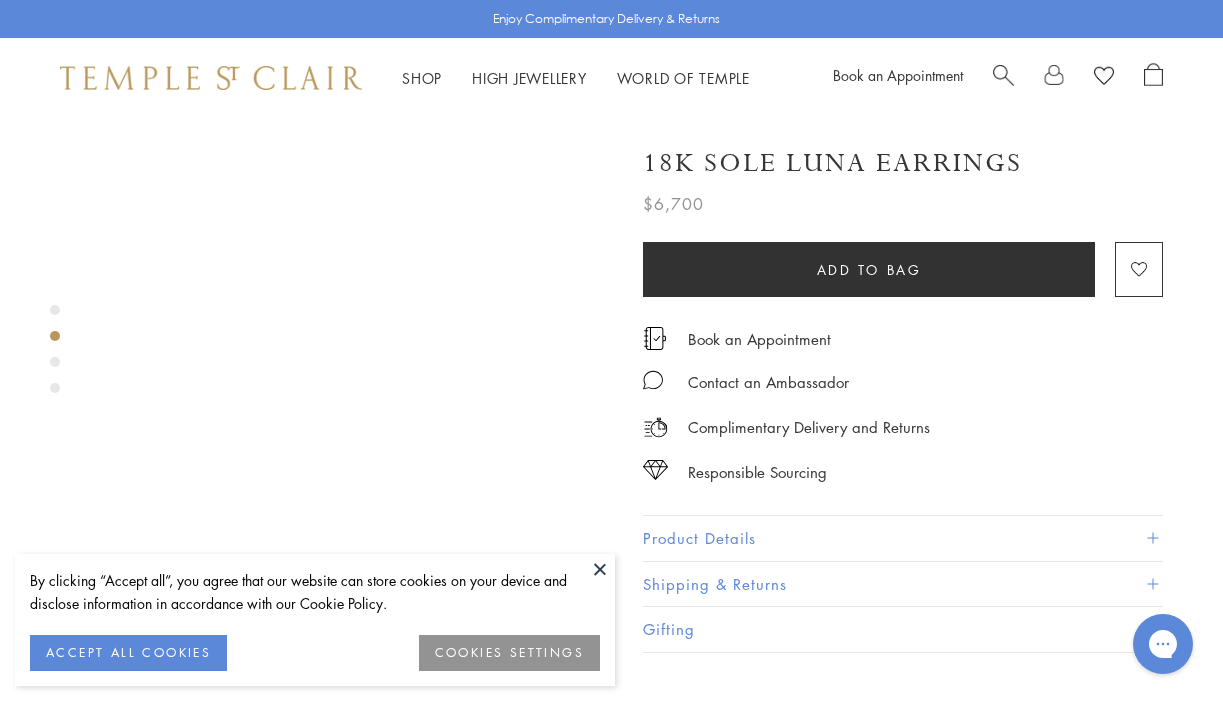 scroll, scrollTop: 590, scrollLeft: 0, axis: vertical 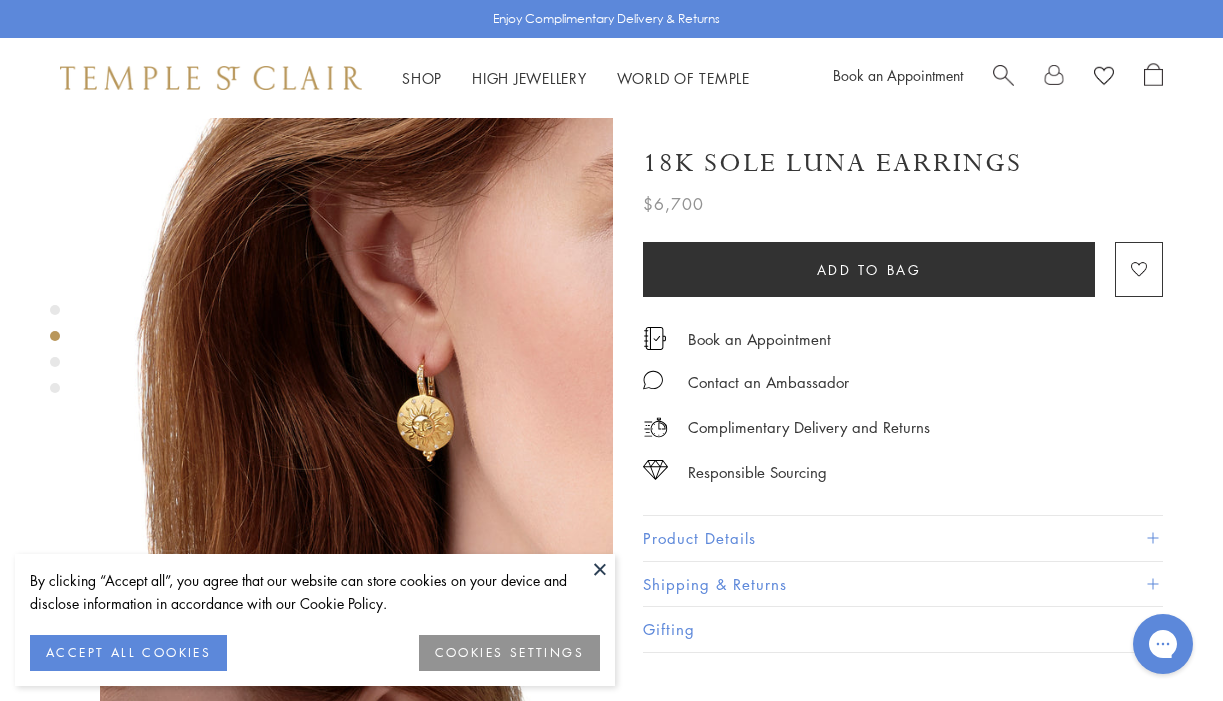 click at bounding box center (600, 569) 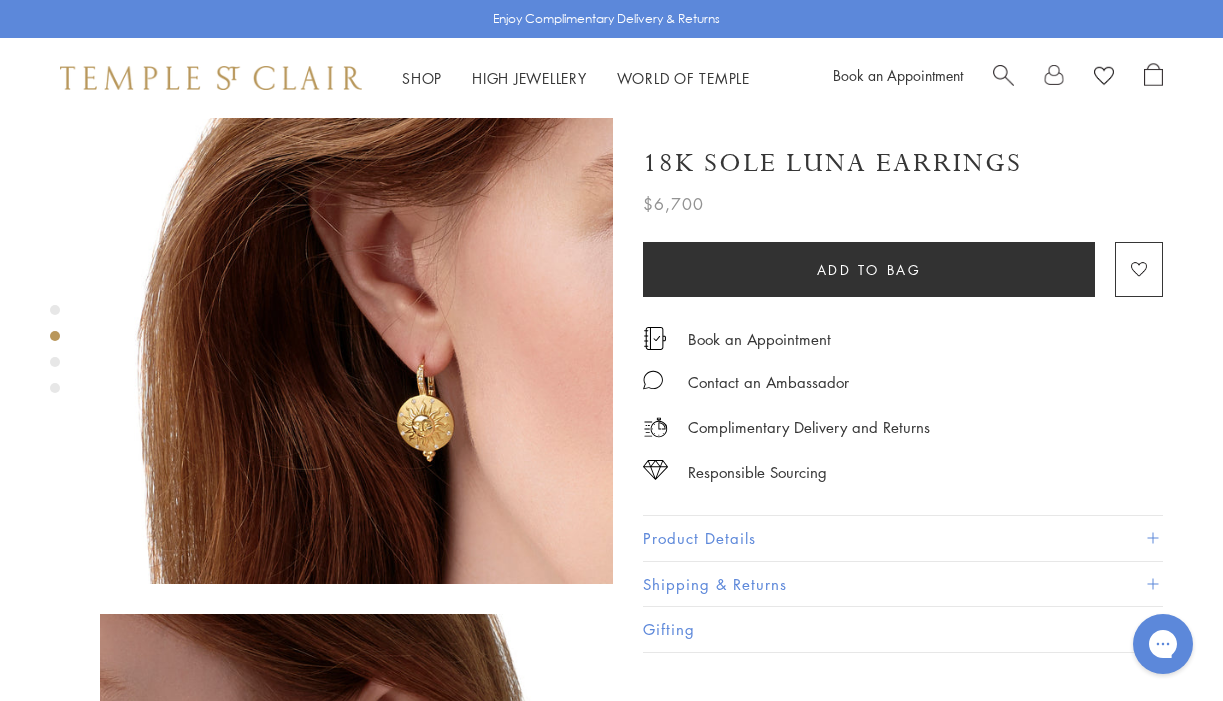 scroll, scrollTop: 564, scrollLeft: 0, axis: vertical 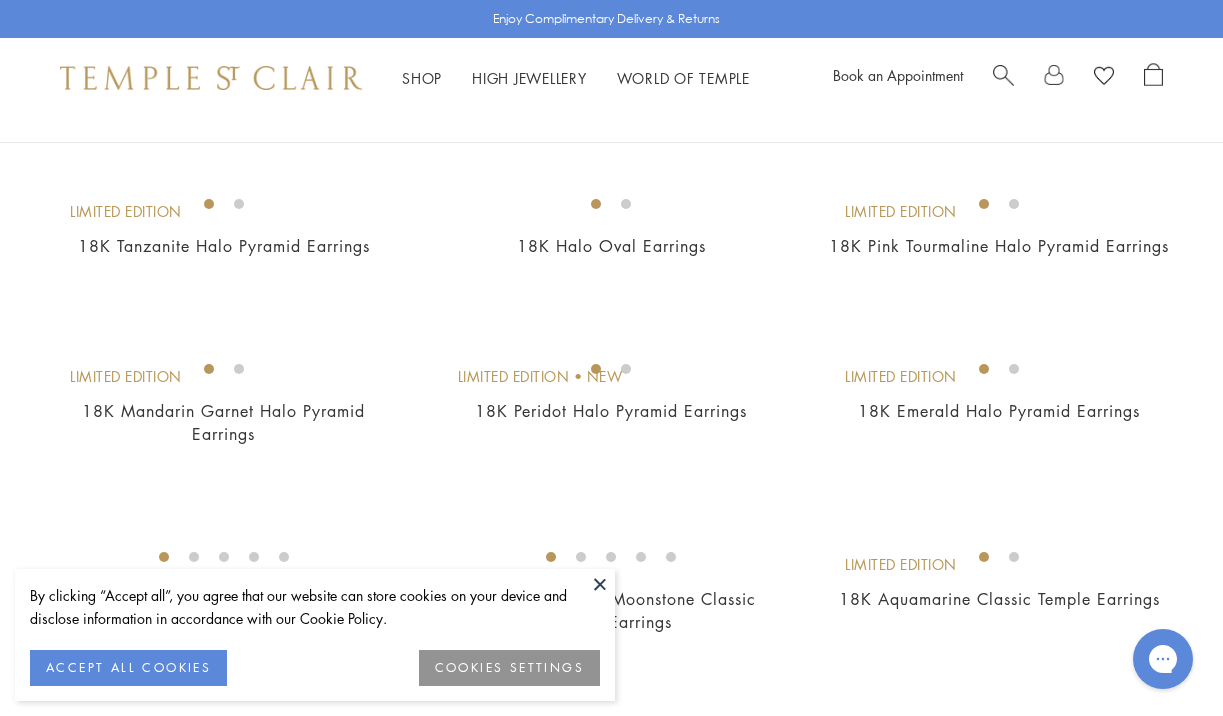 click at bounding box center (600, 584) 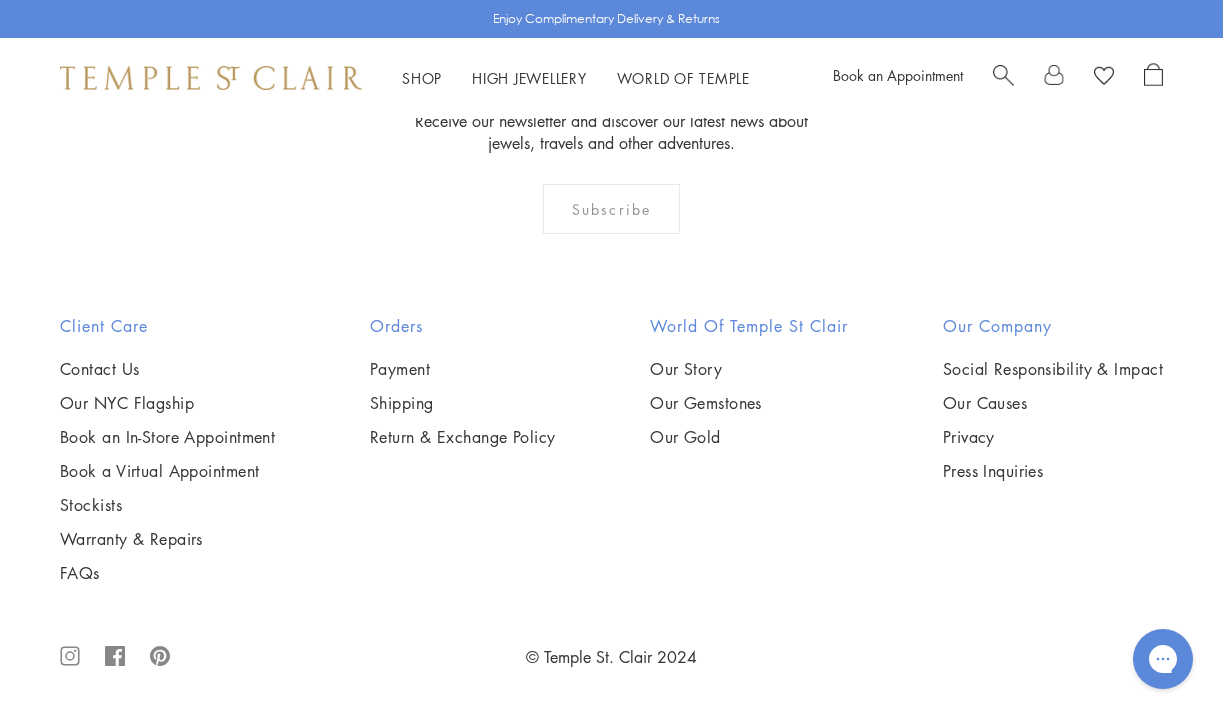 scroll, scrollTop: 4209, scrollLeft: 0, axis: vertical 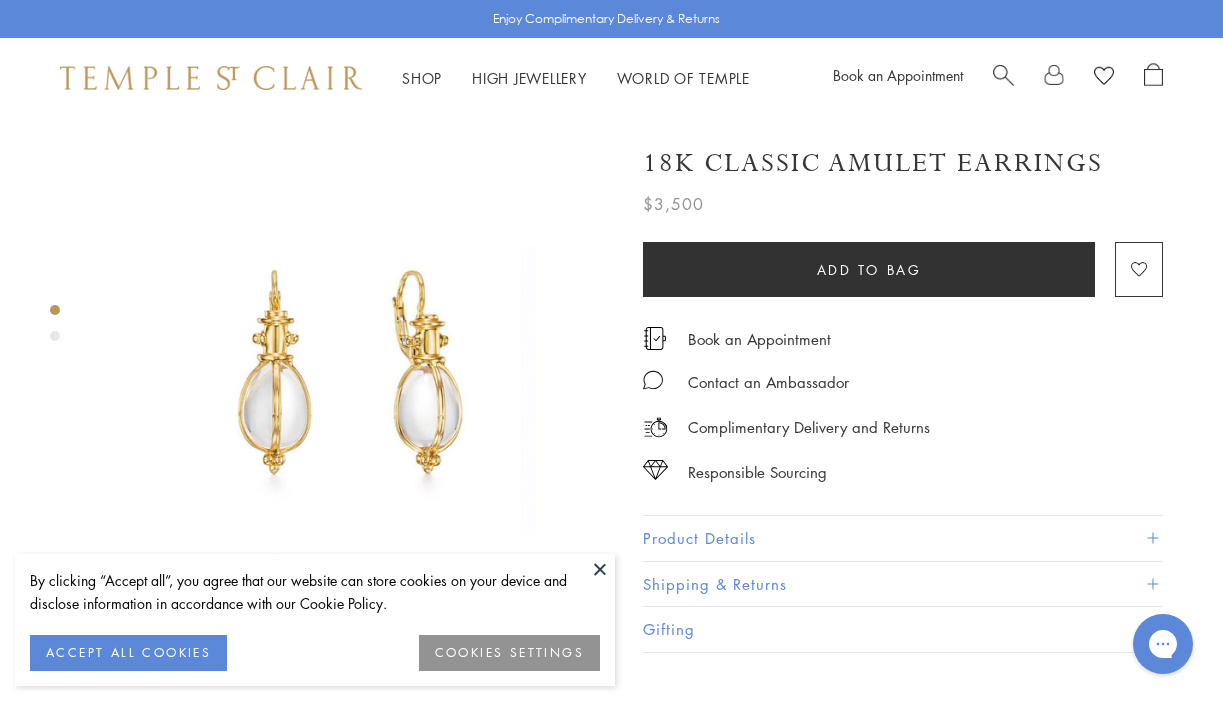 click at bounding box center (600, 569) 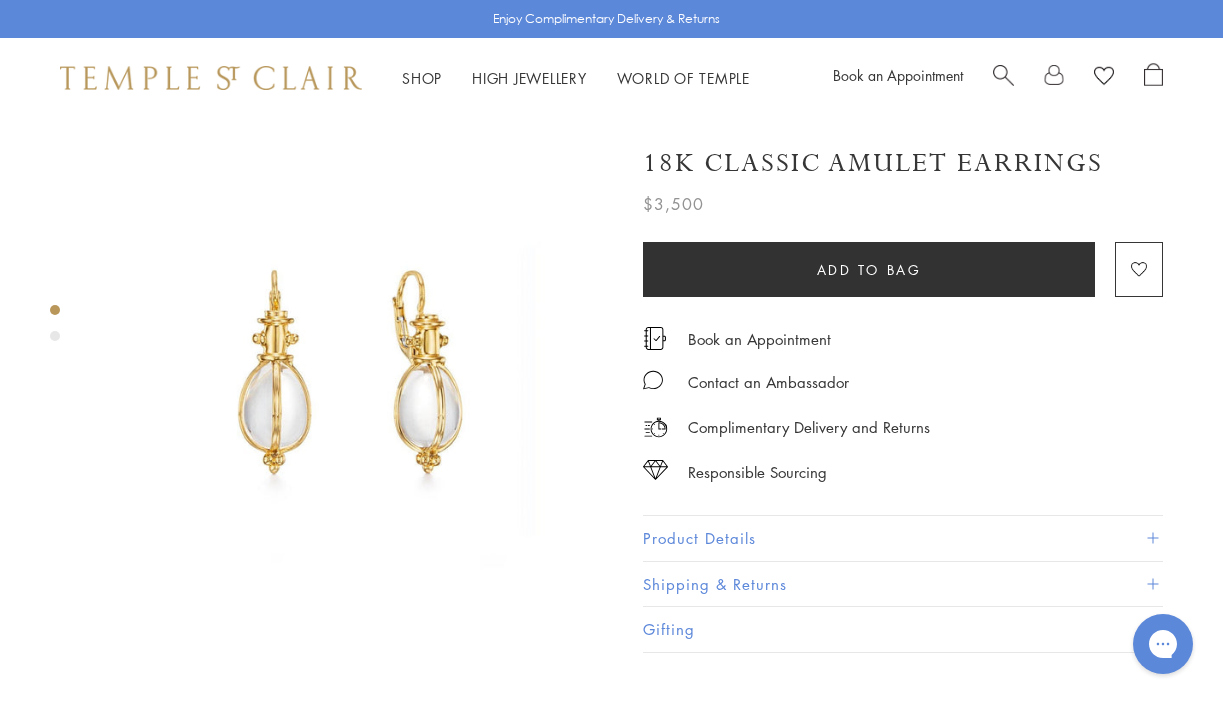scroll, scrollTop: 452, scrollLeft: 0, axis: vertical 